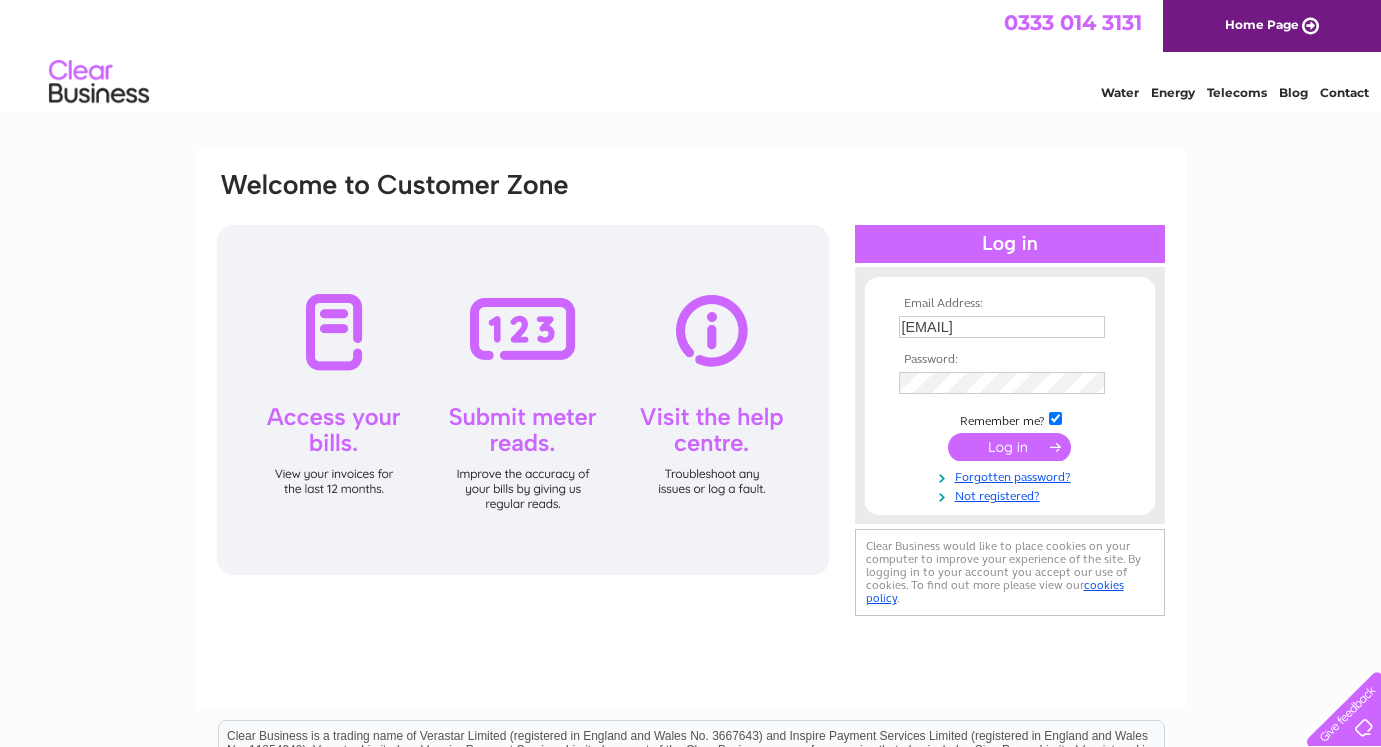 scroll, scrollTop: 0, scrollLeft: 0, axis: both 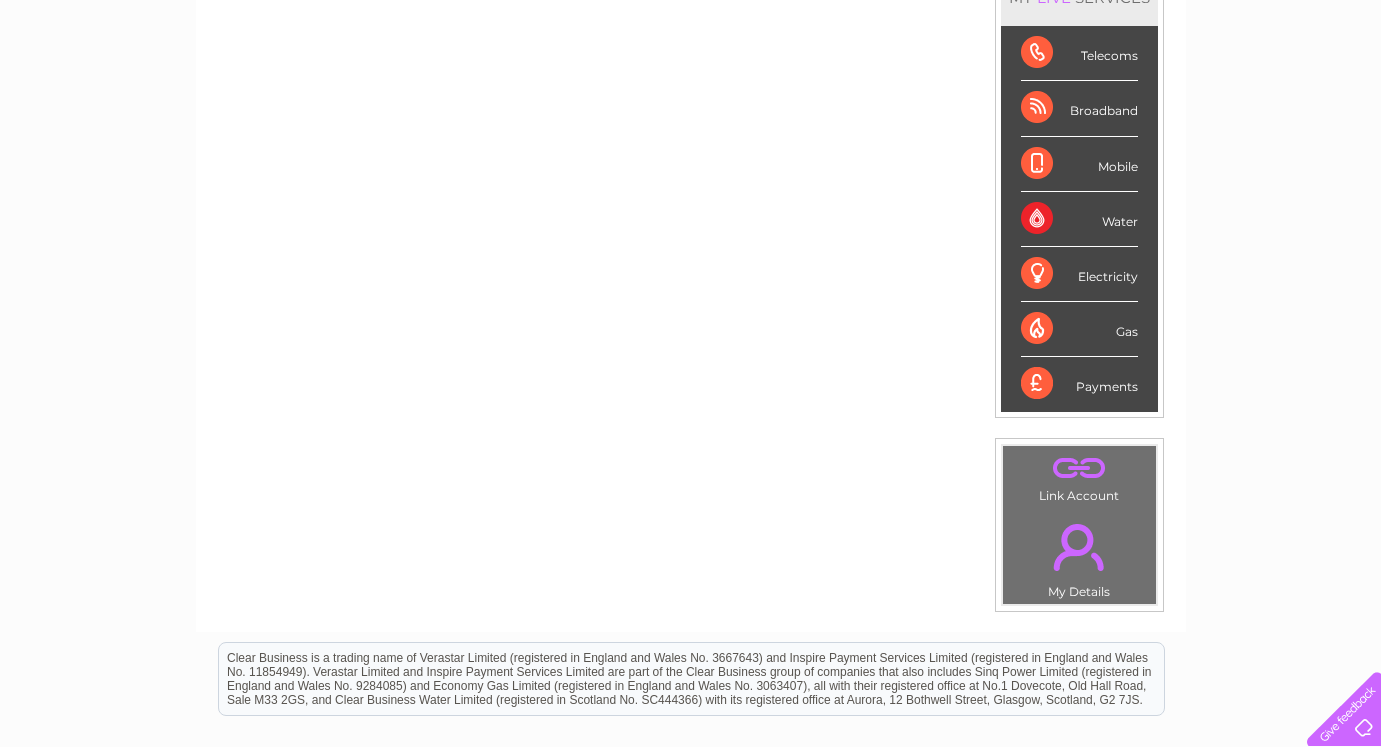 click on "." at bounding box center (1079, 547) 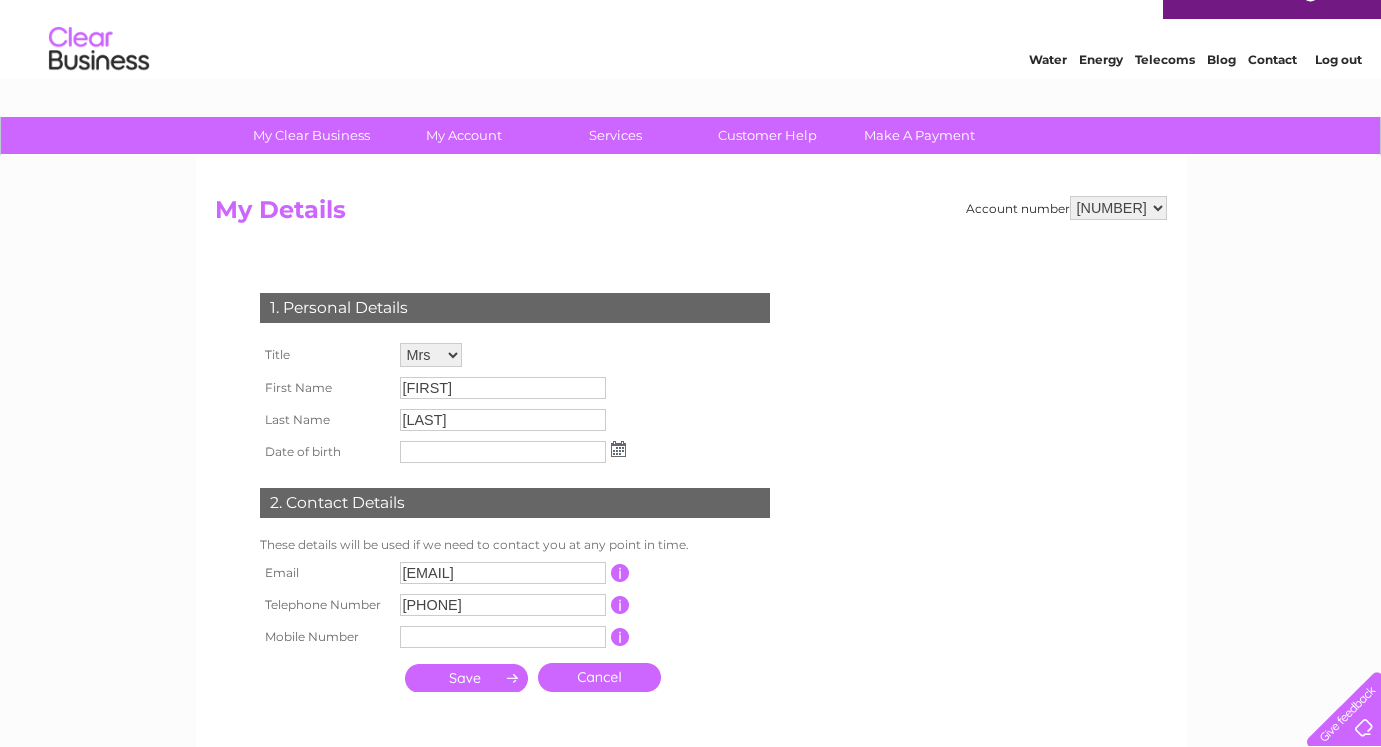 scroll, scrollTop: 0, scrollLeft: 0, axis: both 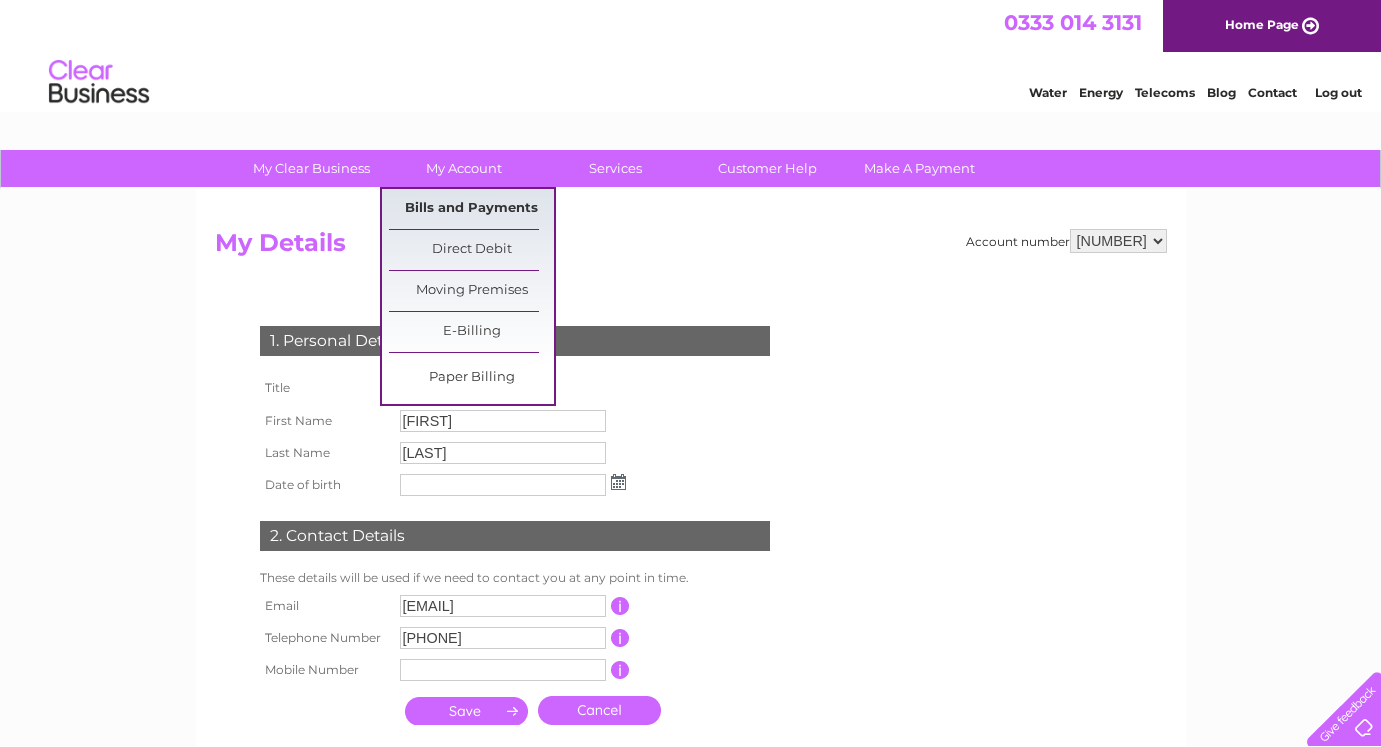 click on "Bills and Payments" at bounding box center (471, 209) 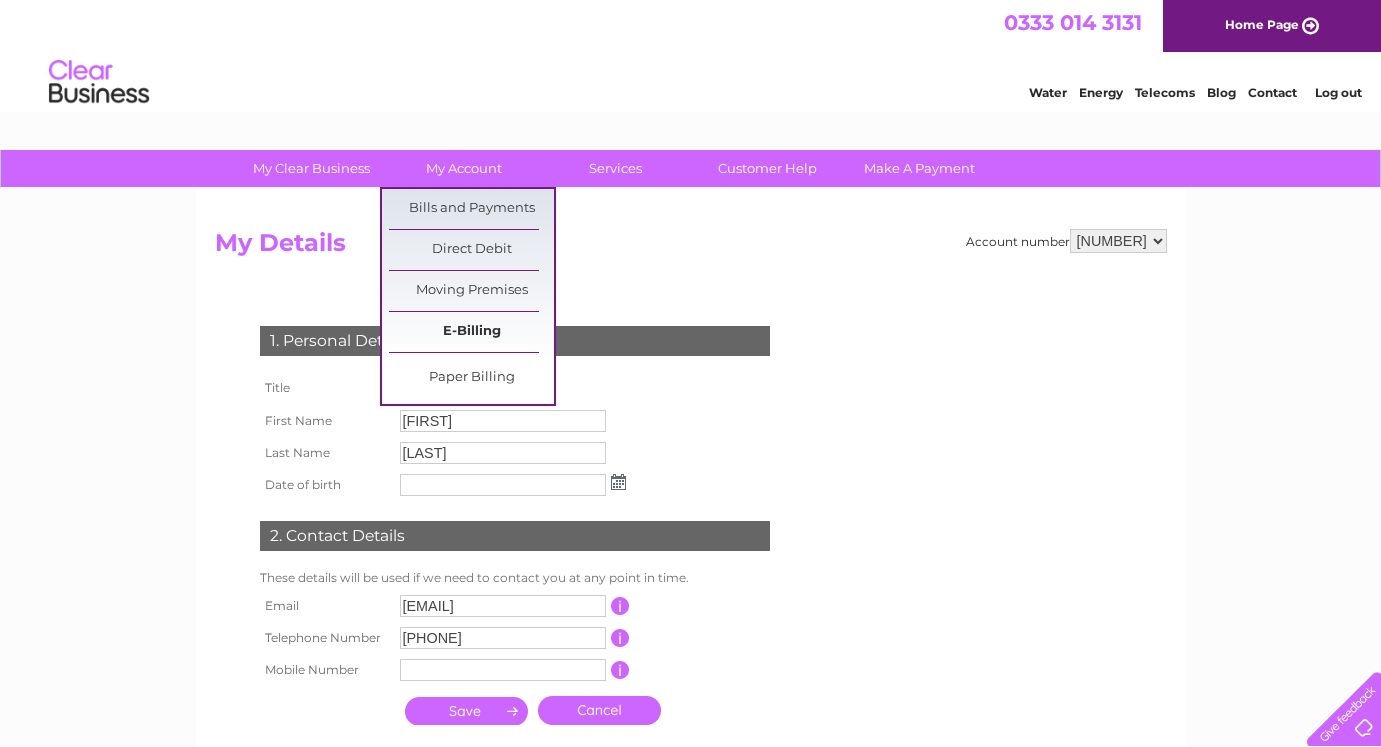 click on "E-Billing" at bounding box center (471, 332) 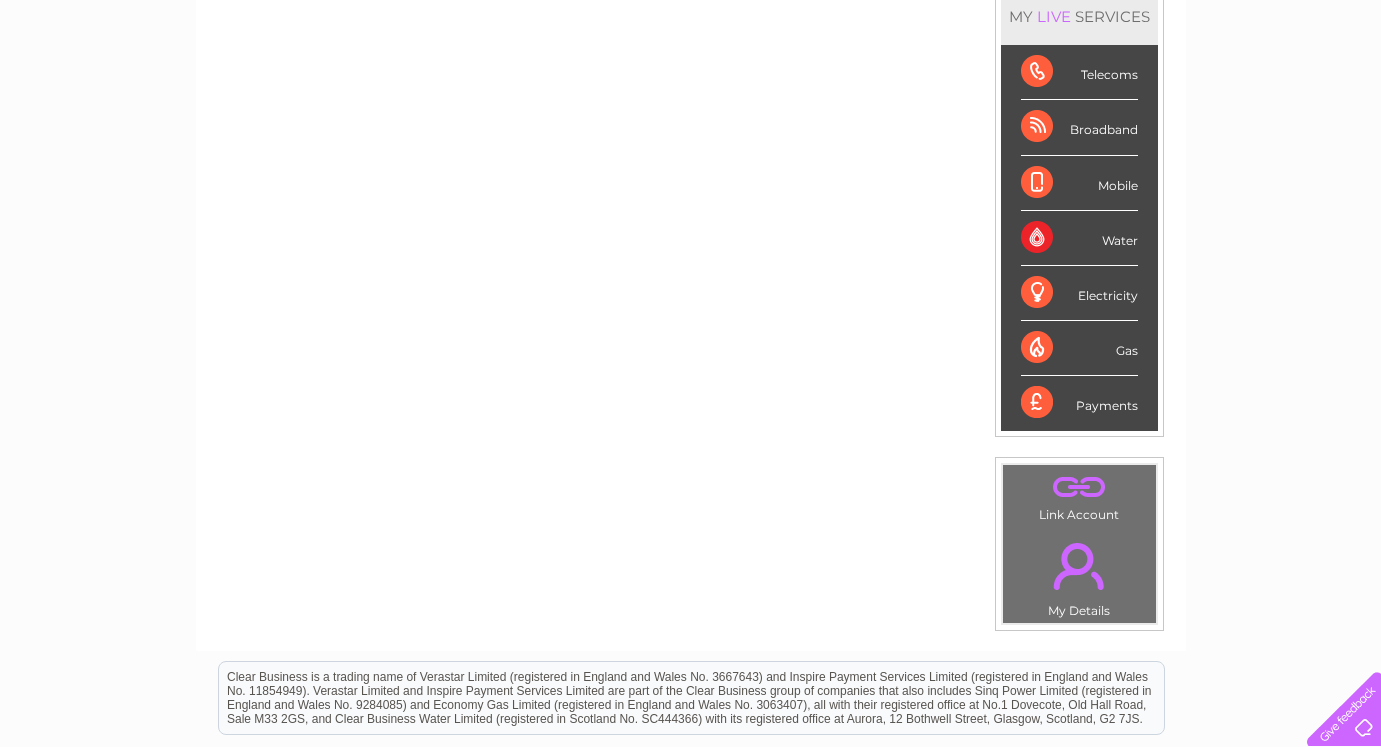 scroll, scrollTop: 0, scrollLeft: 0, axis: both 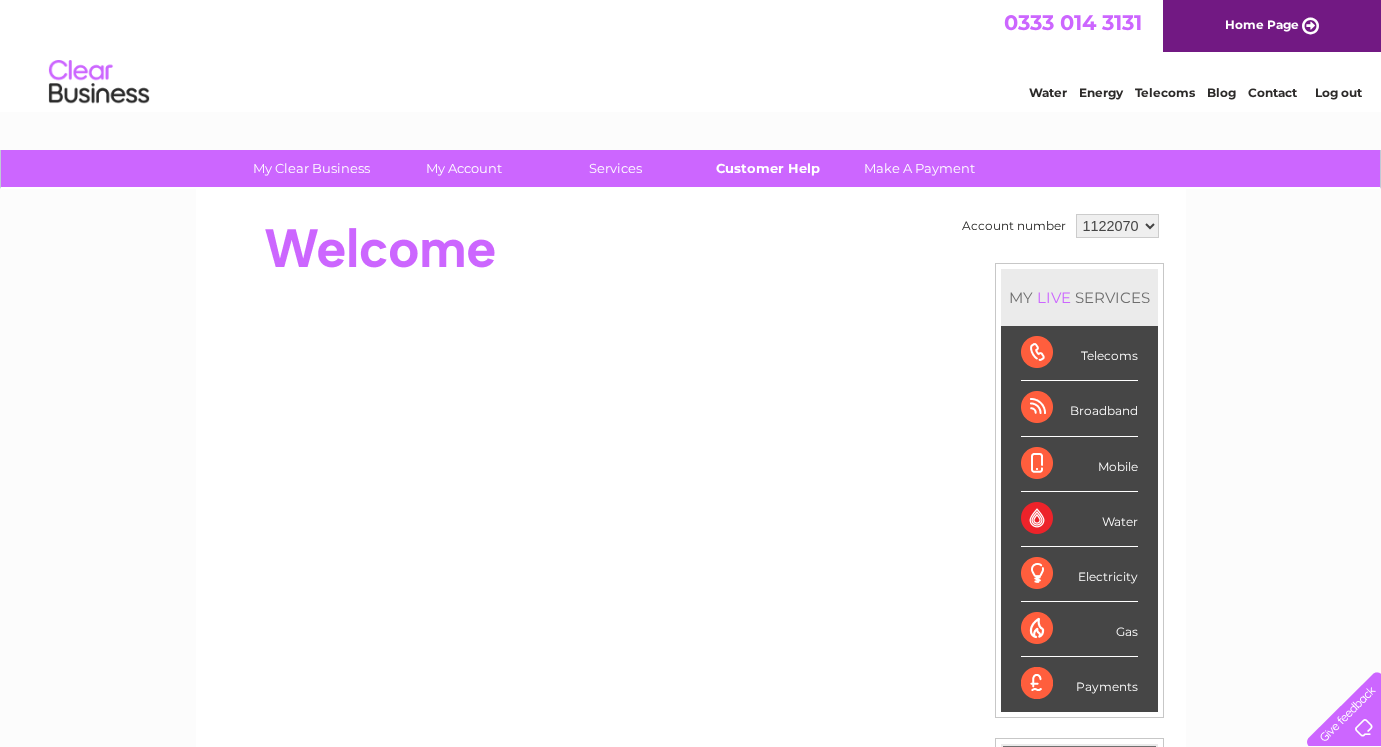 click on "Customer Help" at bounding box center [767, 168] 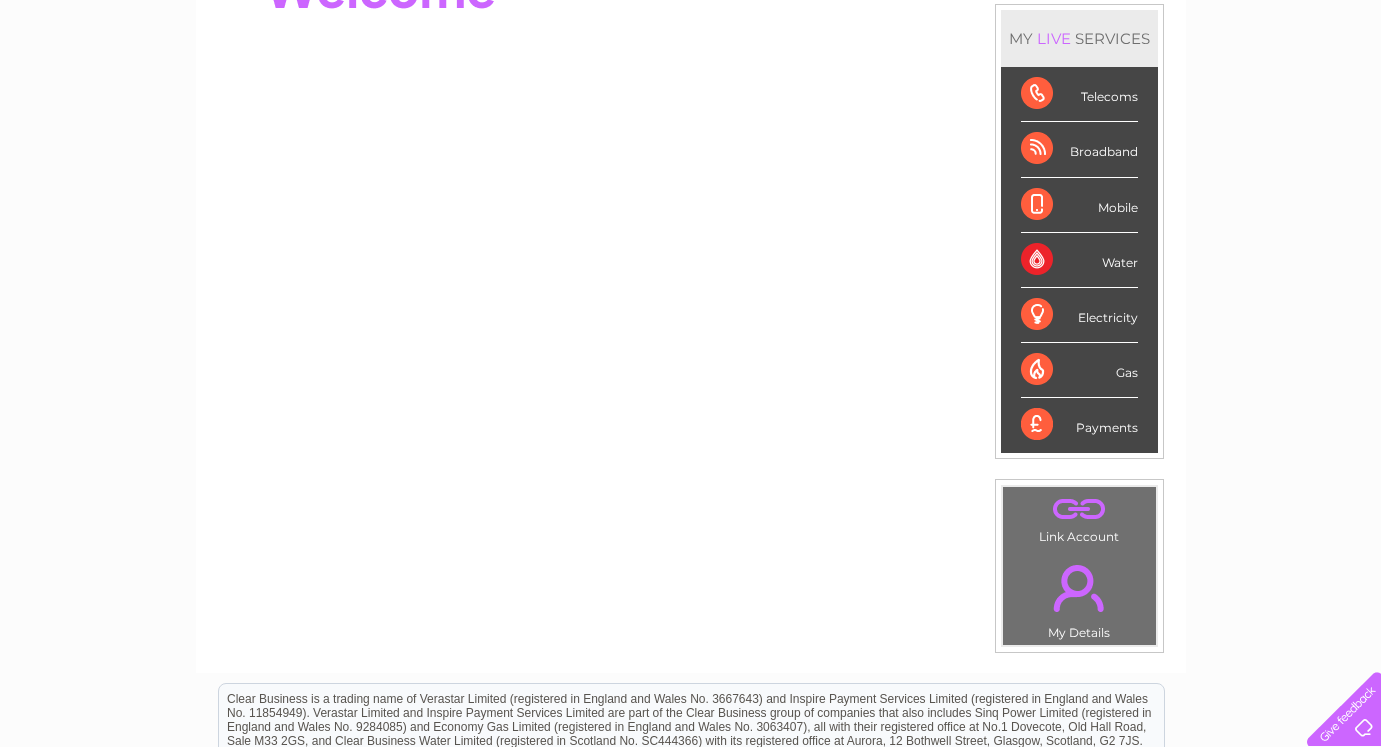 scroll, scrollTop: 0, scrollLeft: 0, axis: both 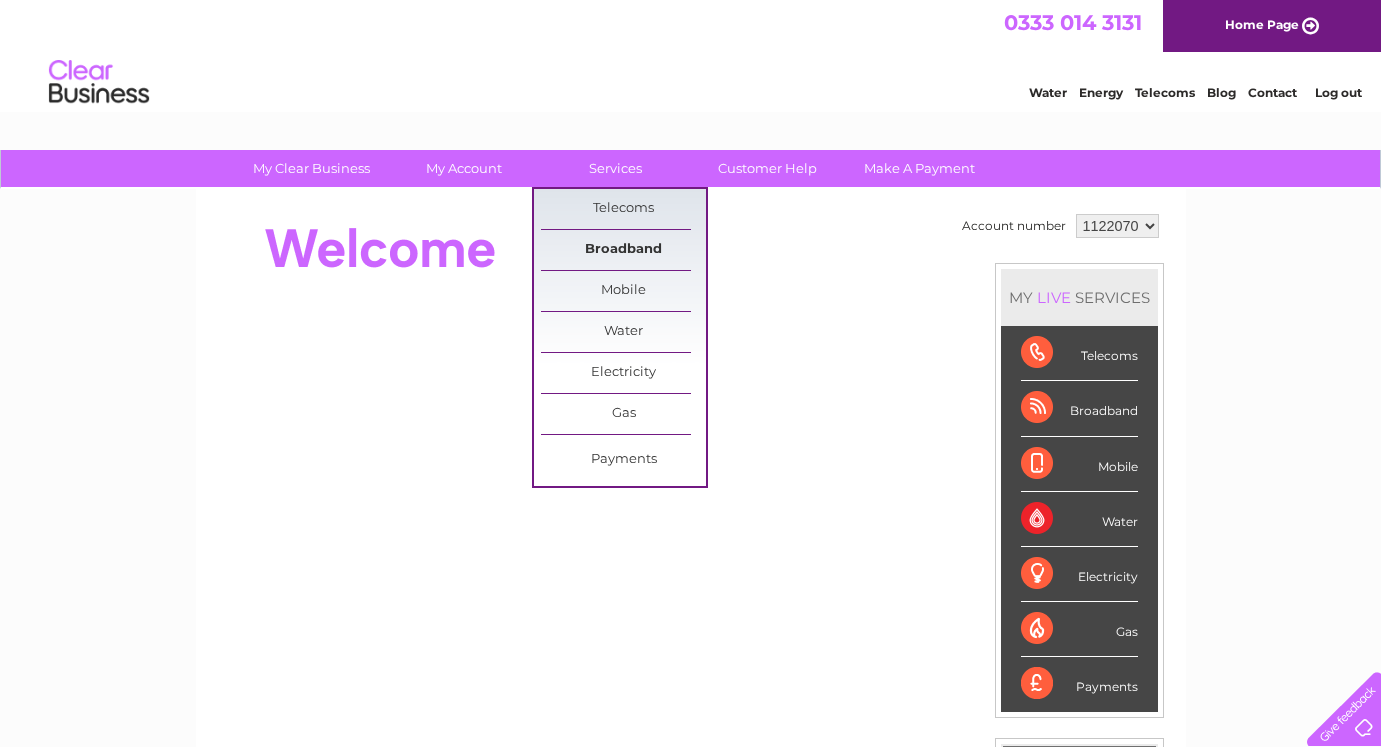 click on "Broadband" at bounding box center (623, 250) 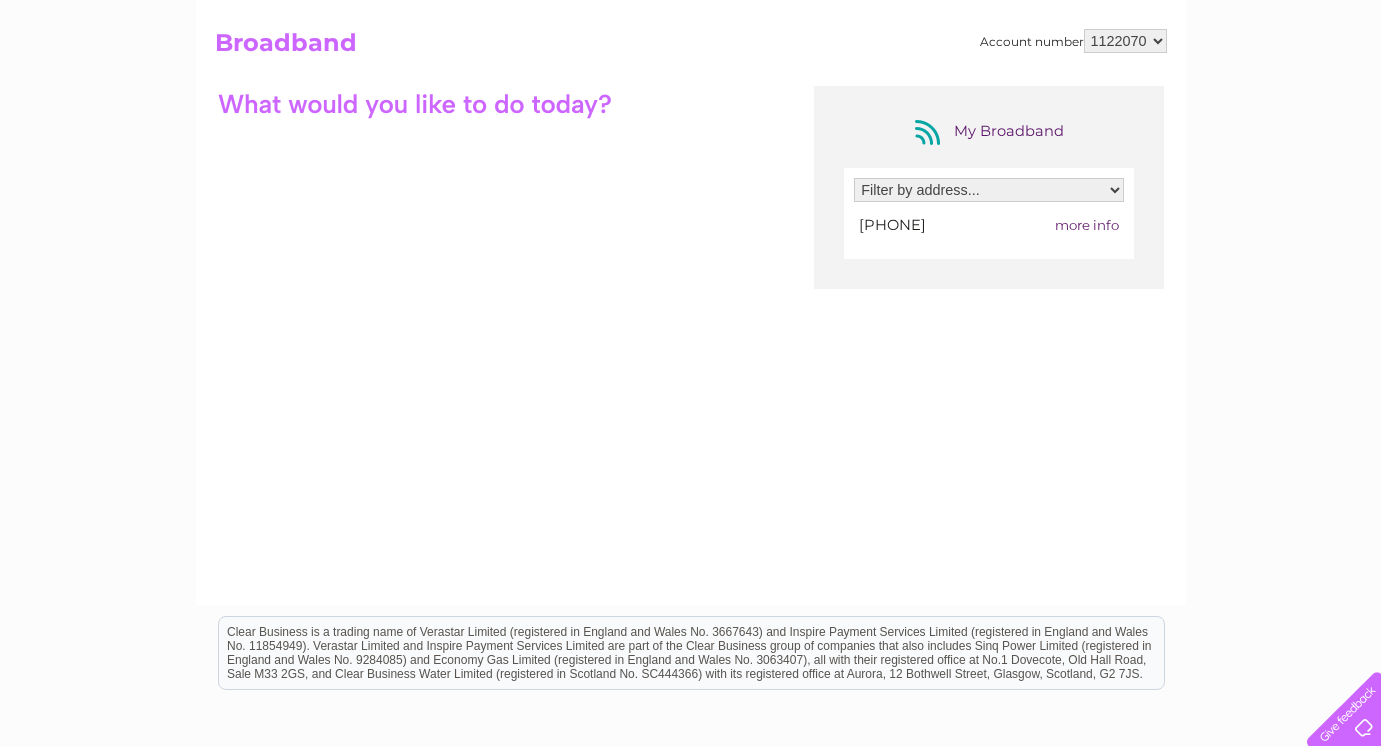 scroll, scrollTop: 100, scrollLeft: 0, axis: vertical 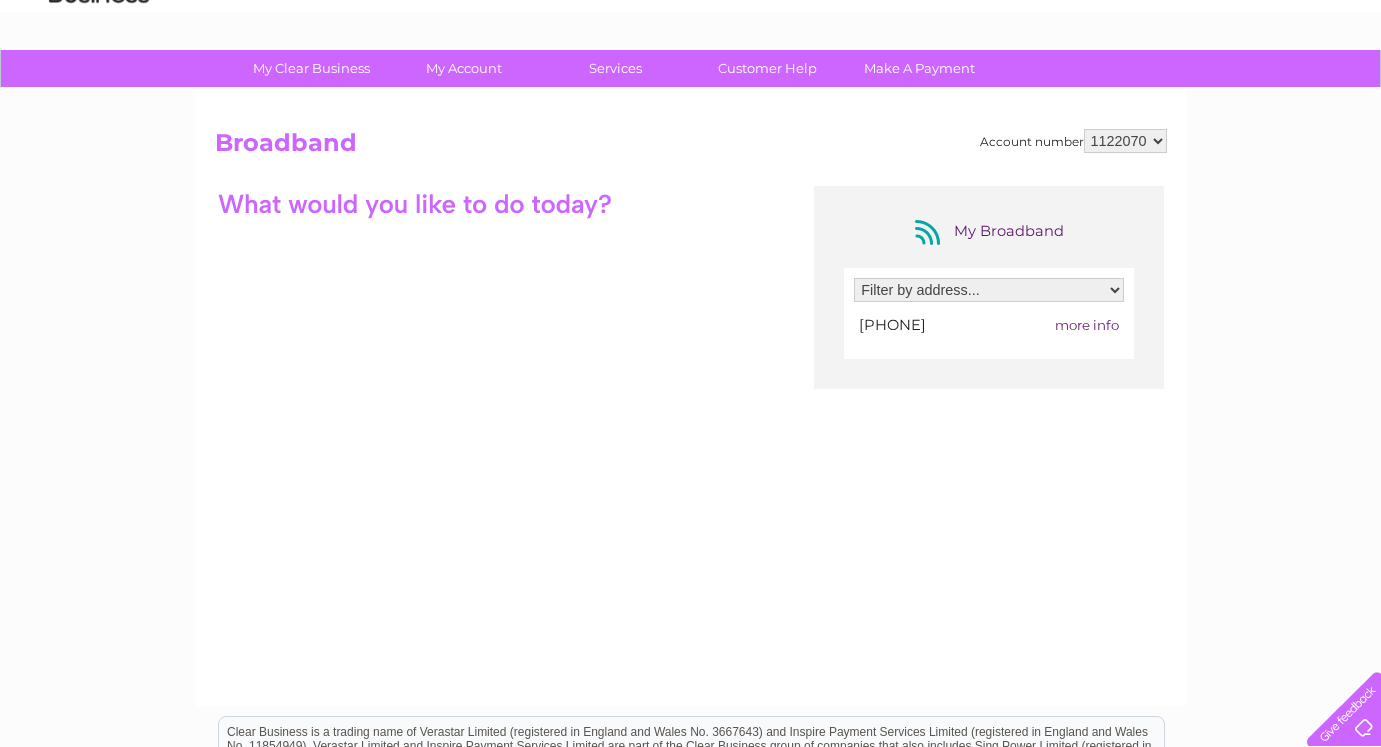 click on "Filter by address...
[BUSINESS_NAME], [NUMBER] [STREET], [CITY], [STATE], [POSTCODE]" at bounding box center [989, 290] 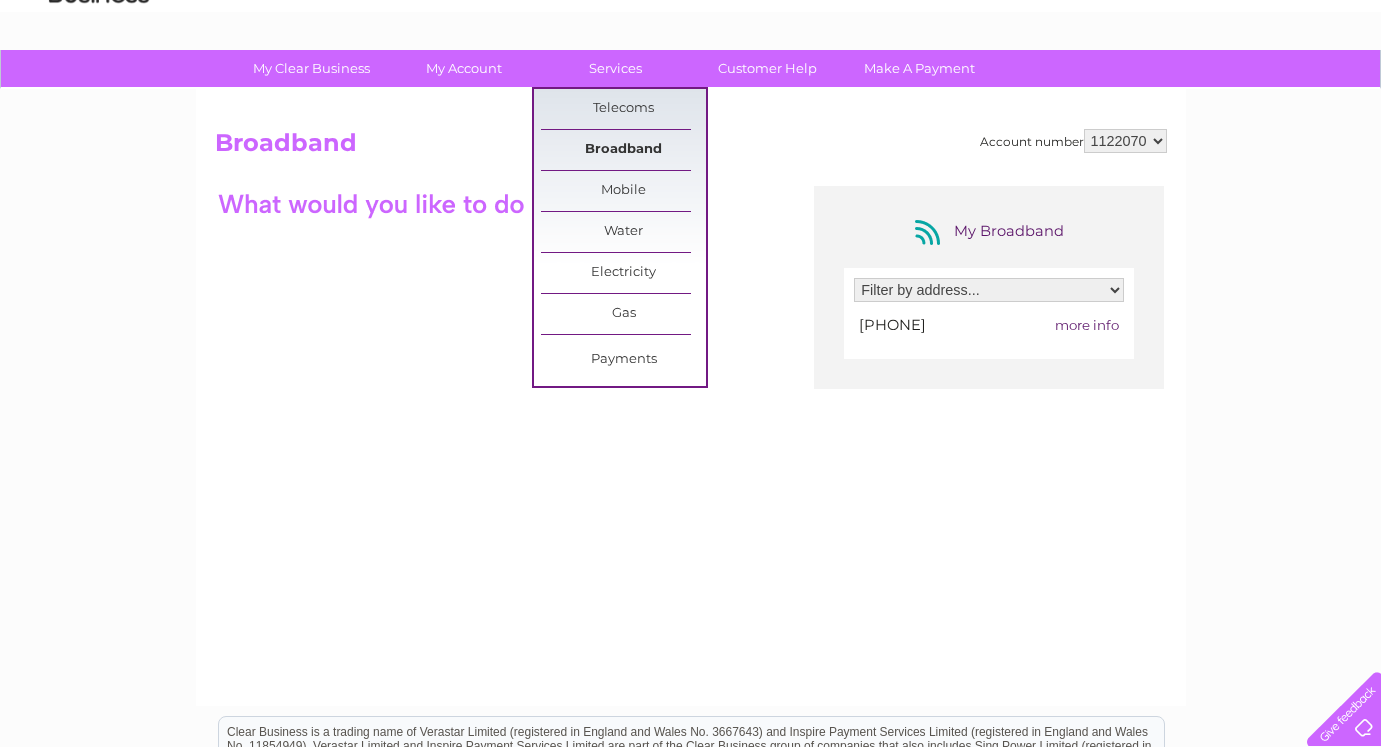 click on "Broadband" at bounding box center (623, 150) 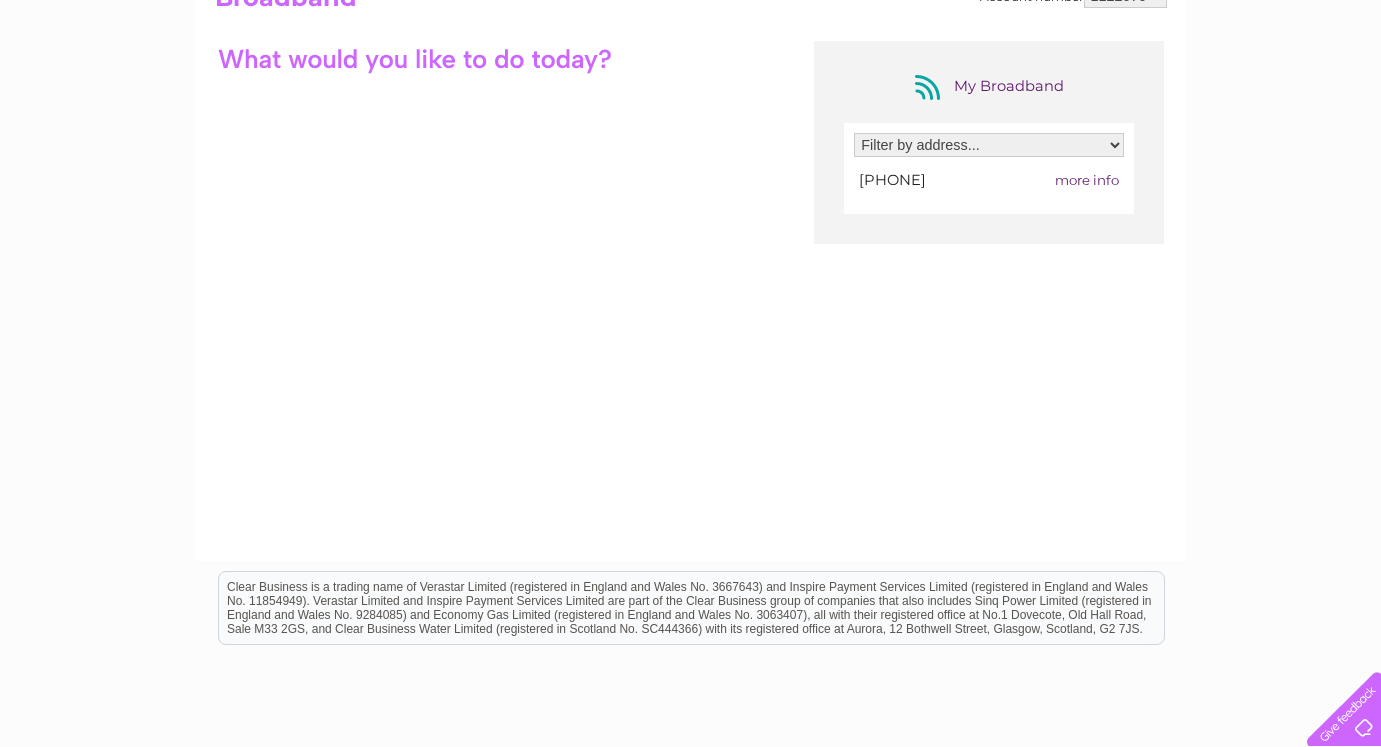 scroll, scrollTop: 0, scrollLeft: 0, axis: both 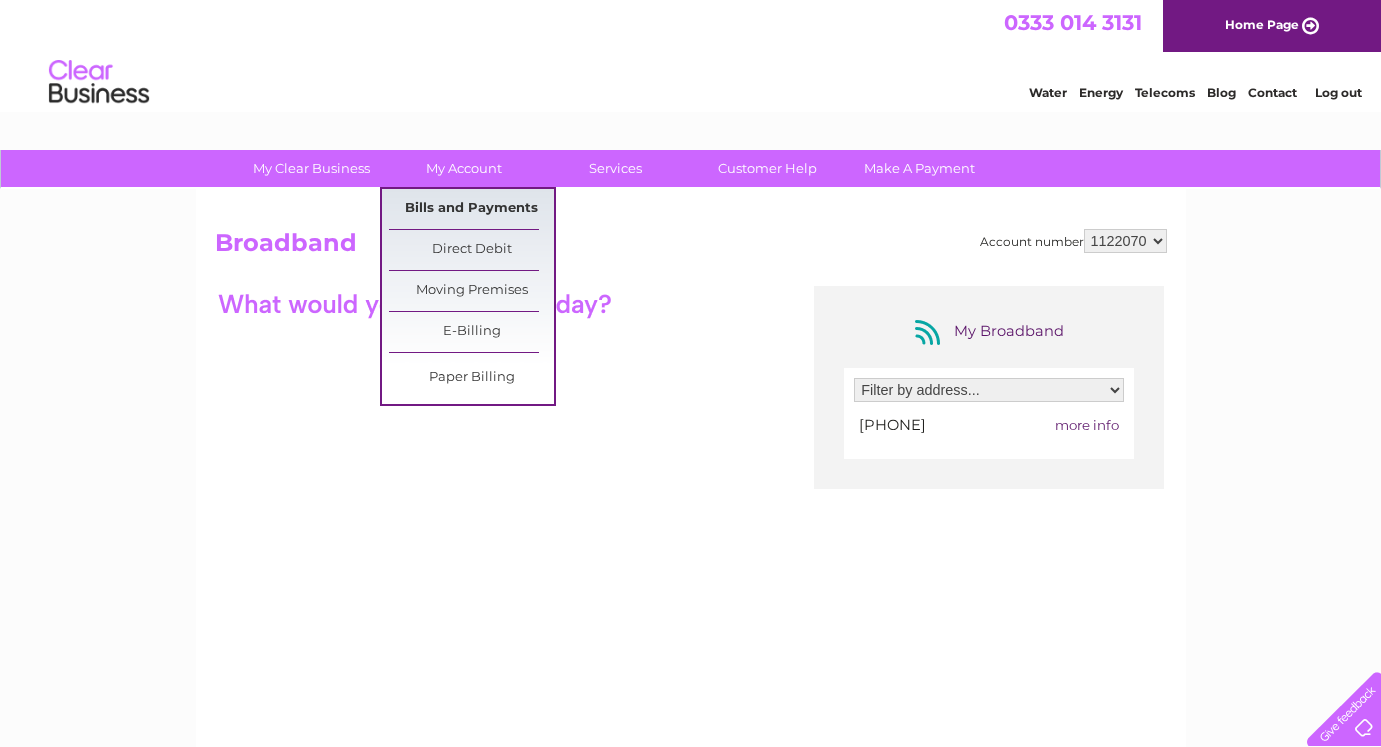 click on "Bills and Payments" at bounding box center [471, 209] 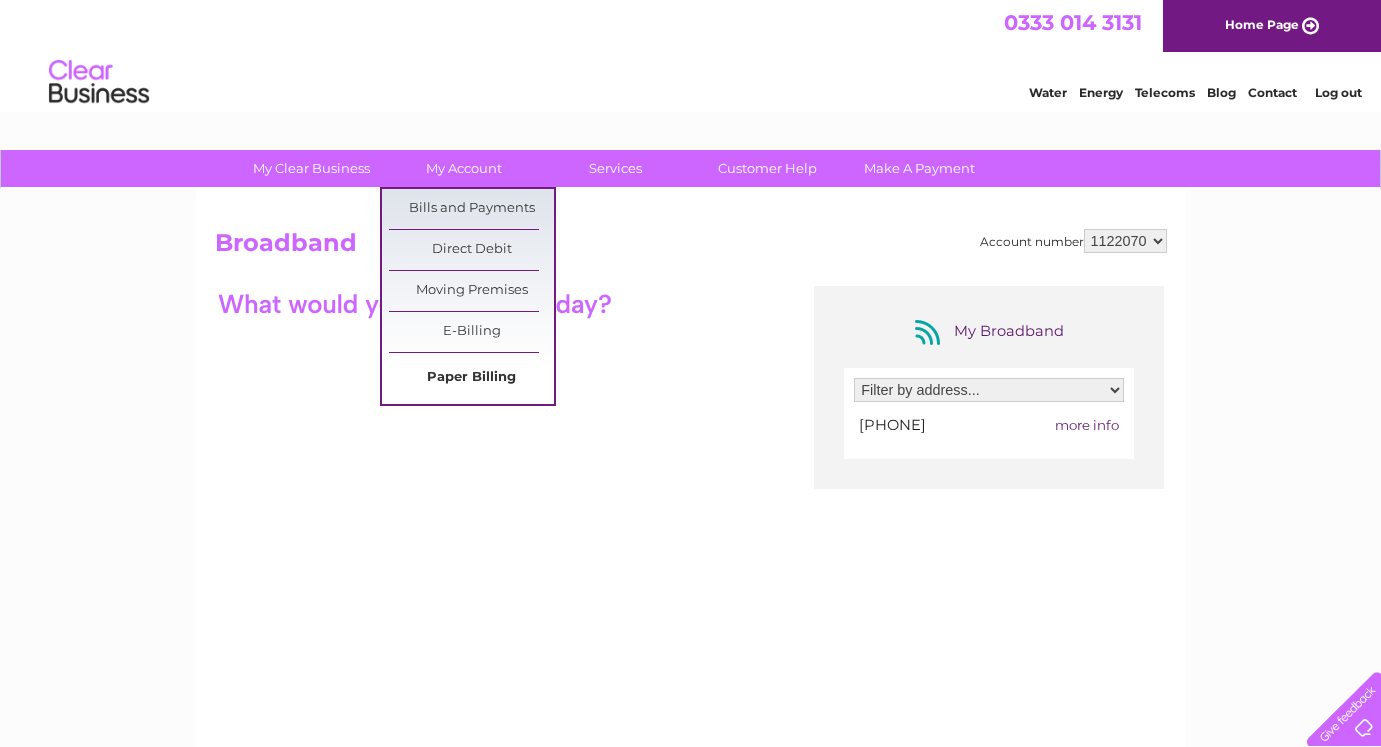click on "Paper Billing" at bounding box center [471, 378] 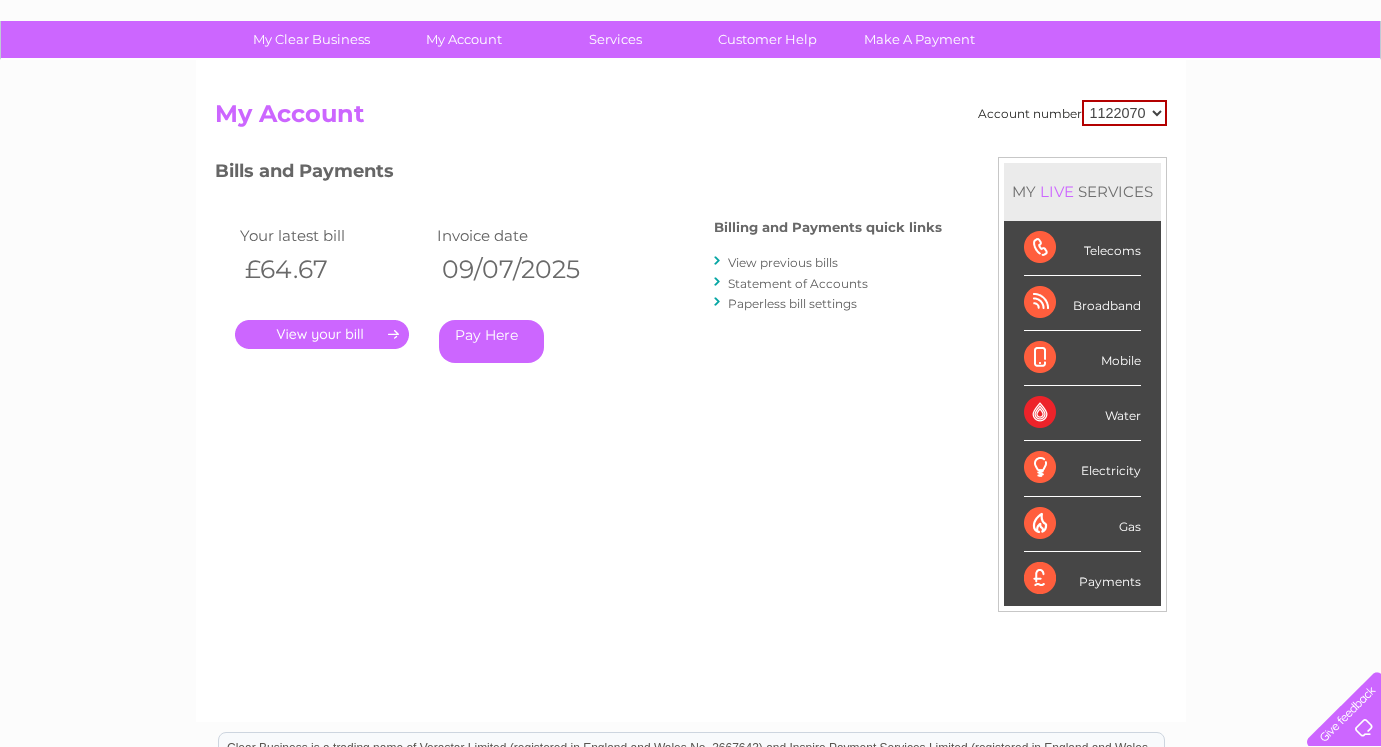 scroll, scrollTop: 100, scrollLeft: 0, axis: vertical 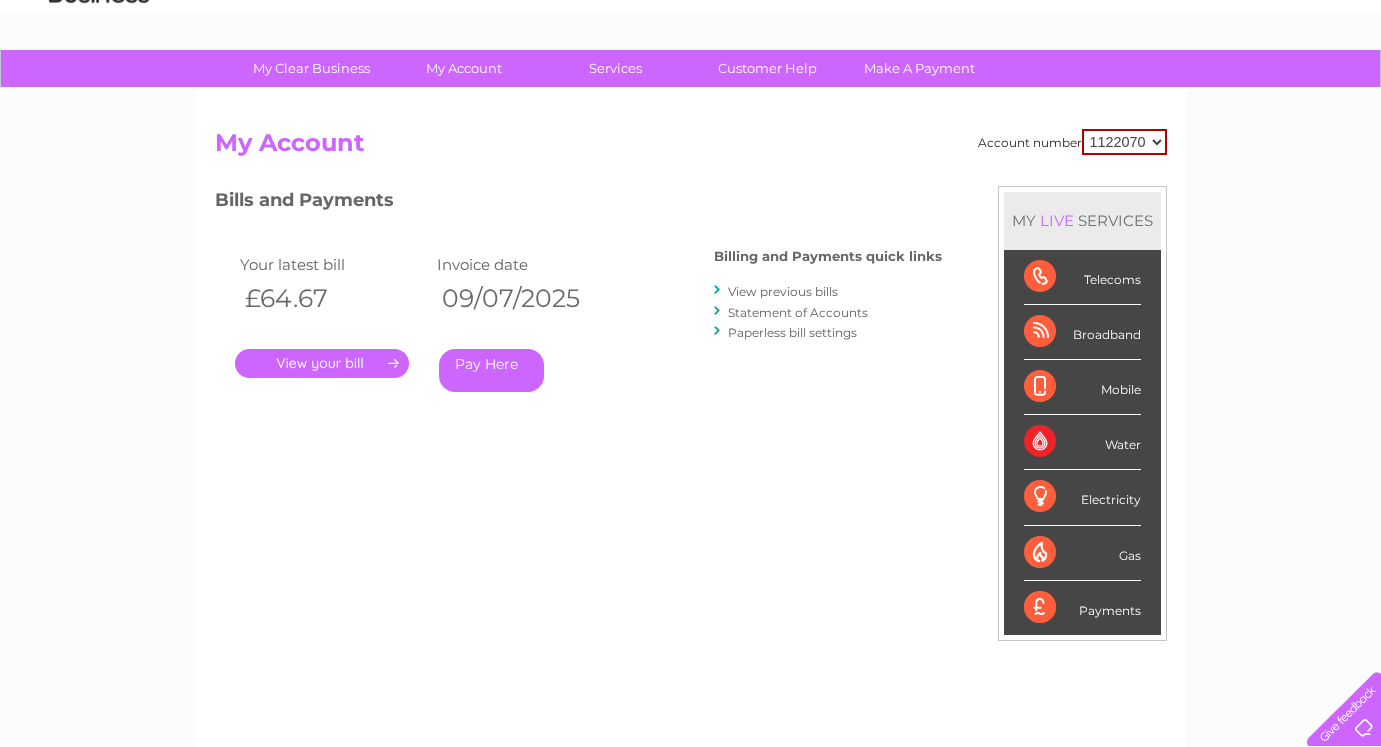 click on "View previous bills" at bounding box center (783, 291) 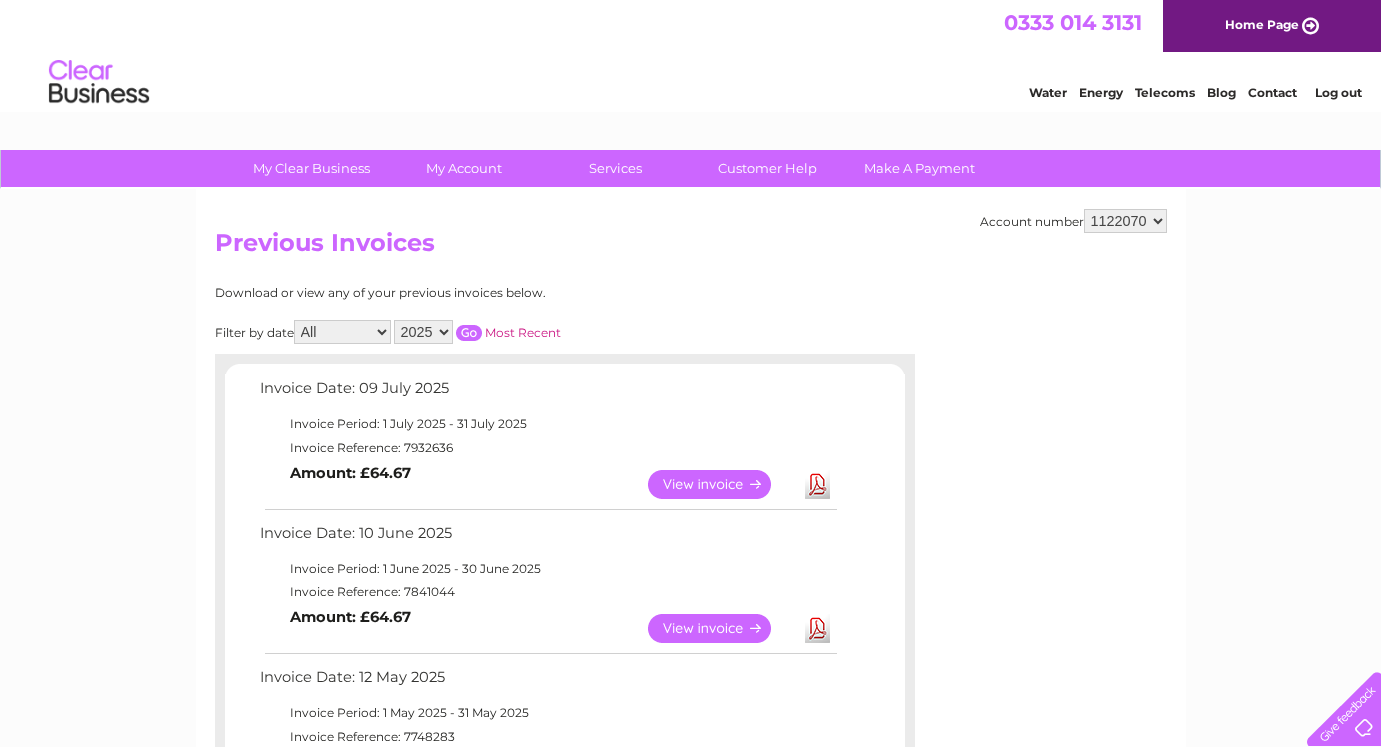 scroll, scrollTop: 100, scrollLeft: 0, axis: vertical 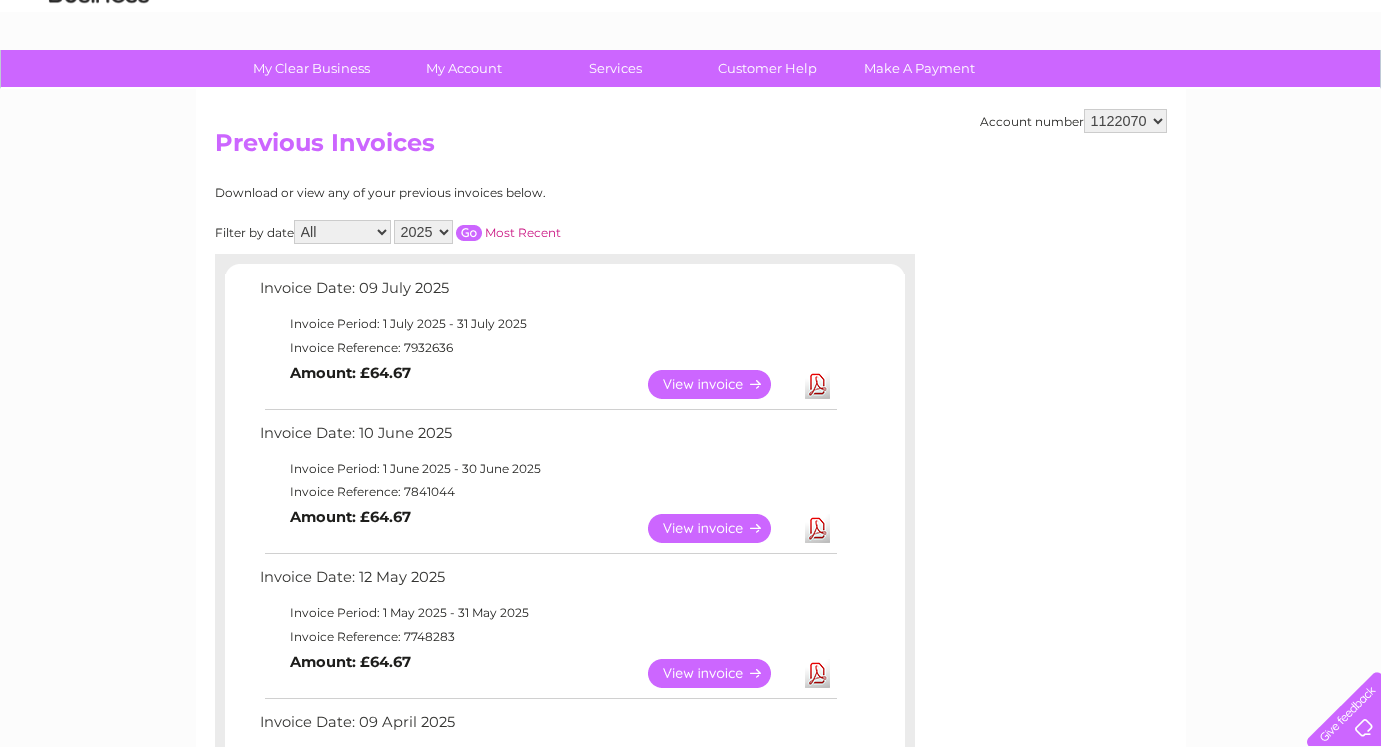 click on "View" at bounding box center (721, 384) 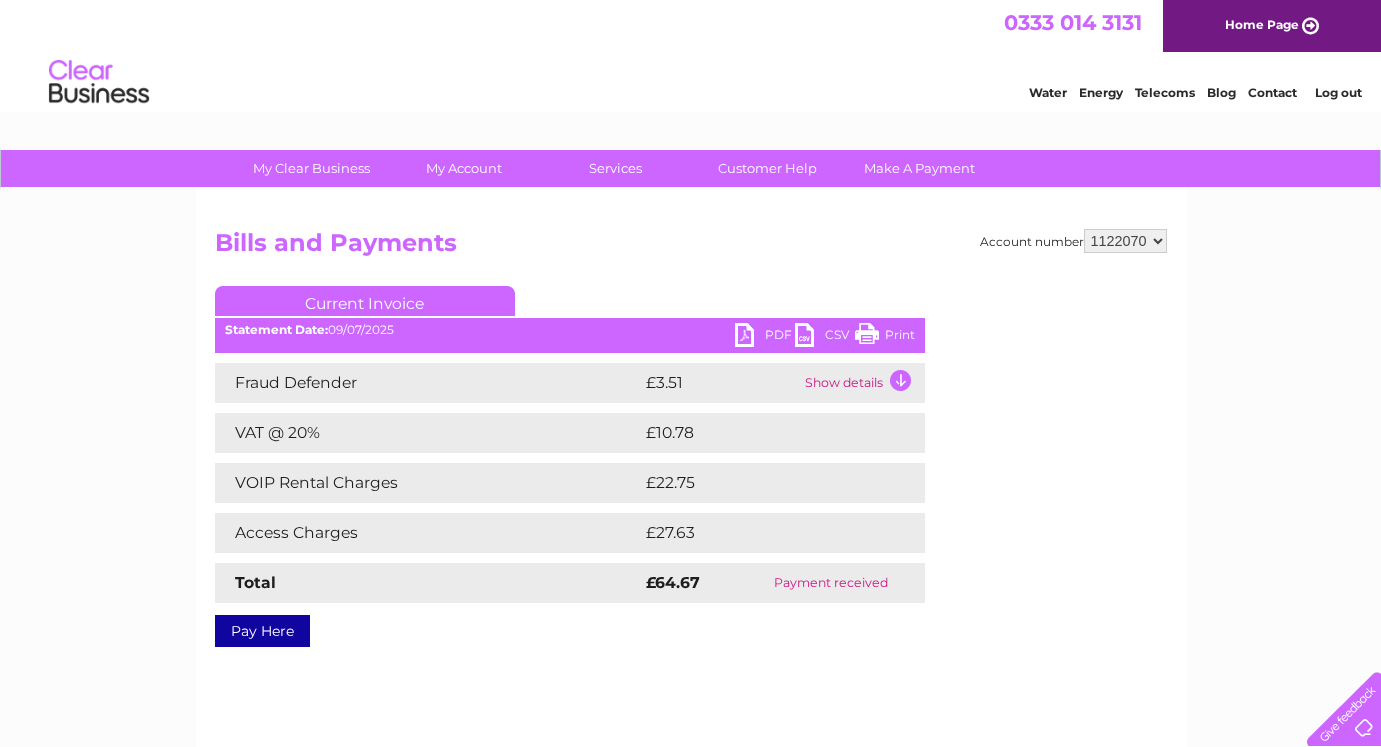 scroll, scrollTop: 0, scrollLeft: 0, axis: both 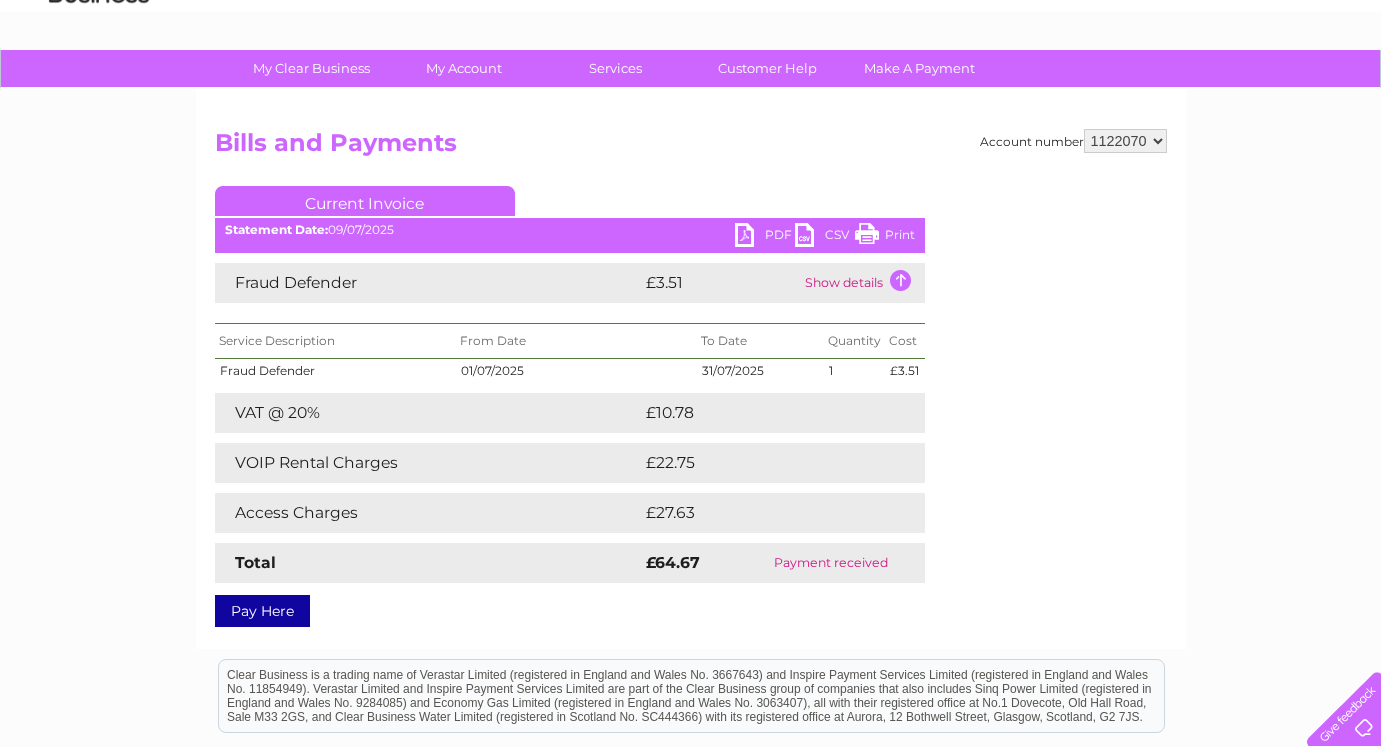click on "PDF" at bounding box center (765, 237) 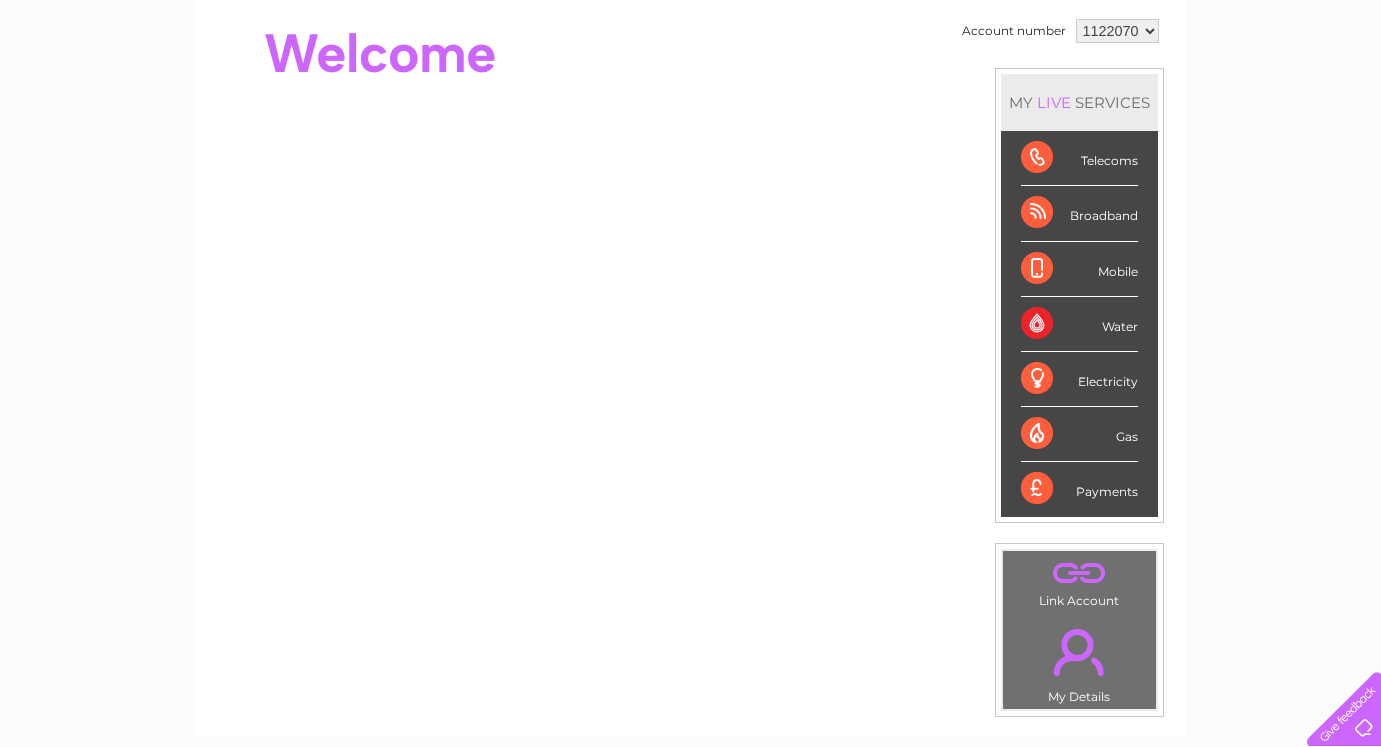 scroll, scrollTop: 200, scrollLeft: 0, axis: vertical 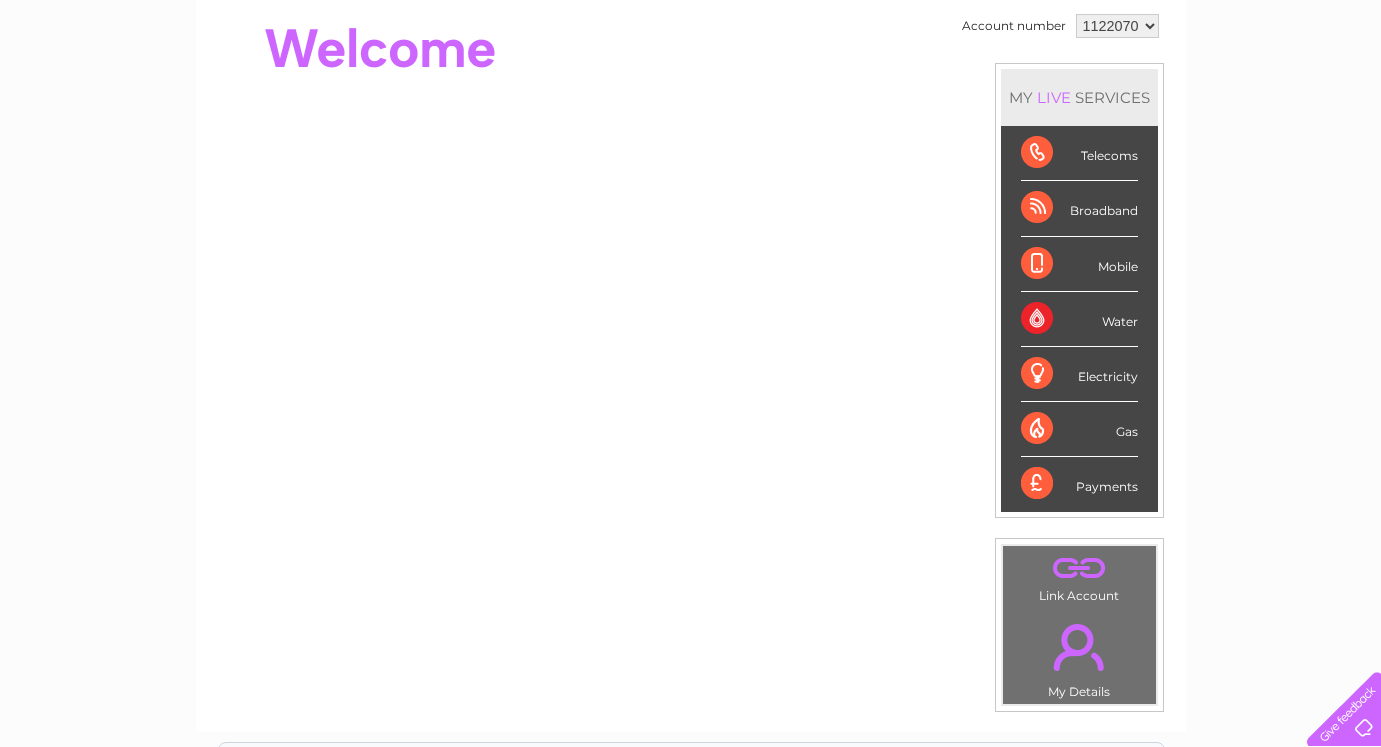 click on "Broadband" at bounding box center (1079, 208) 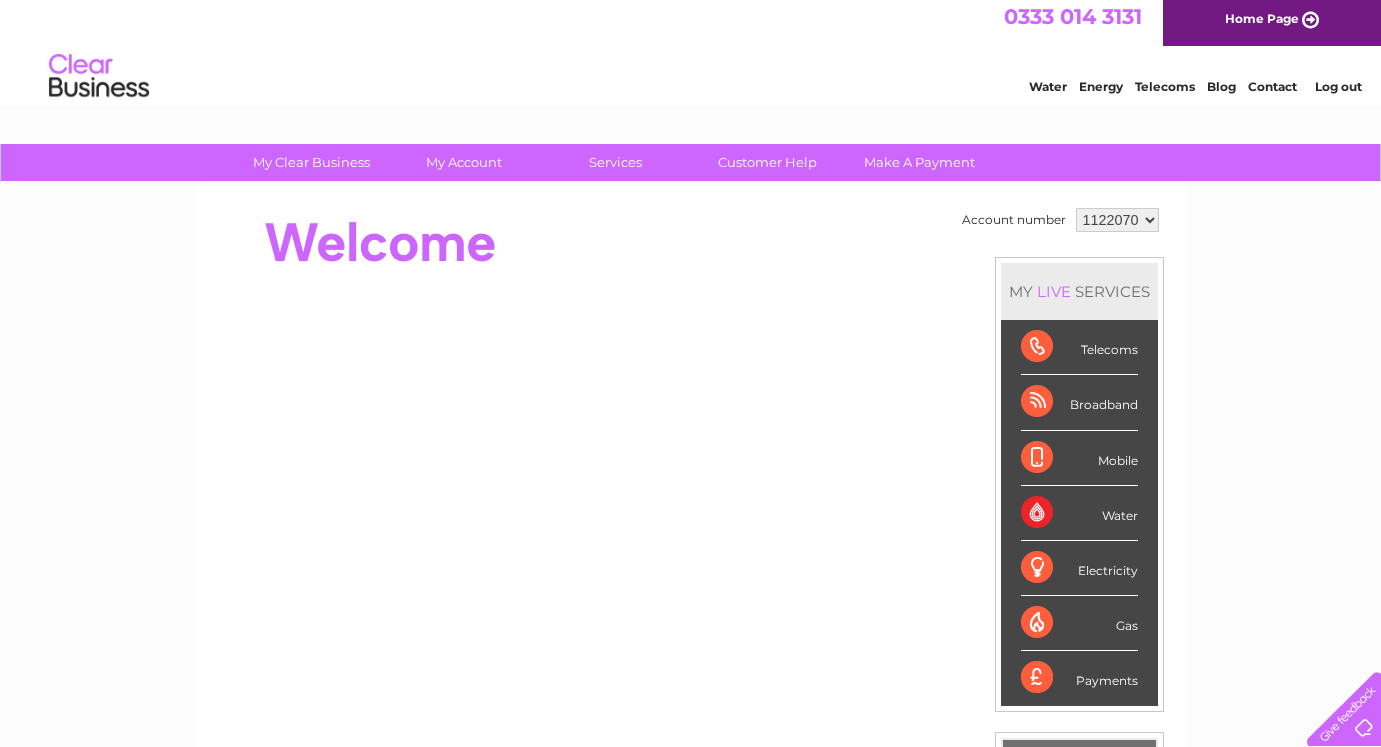scroll, scrollTop: 0, scrollLeft: 0, axis: both 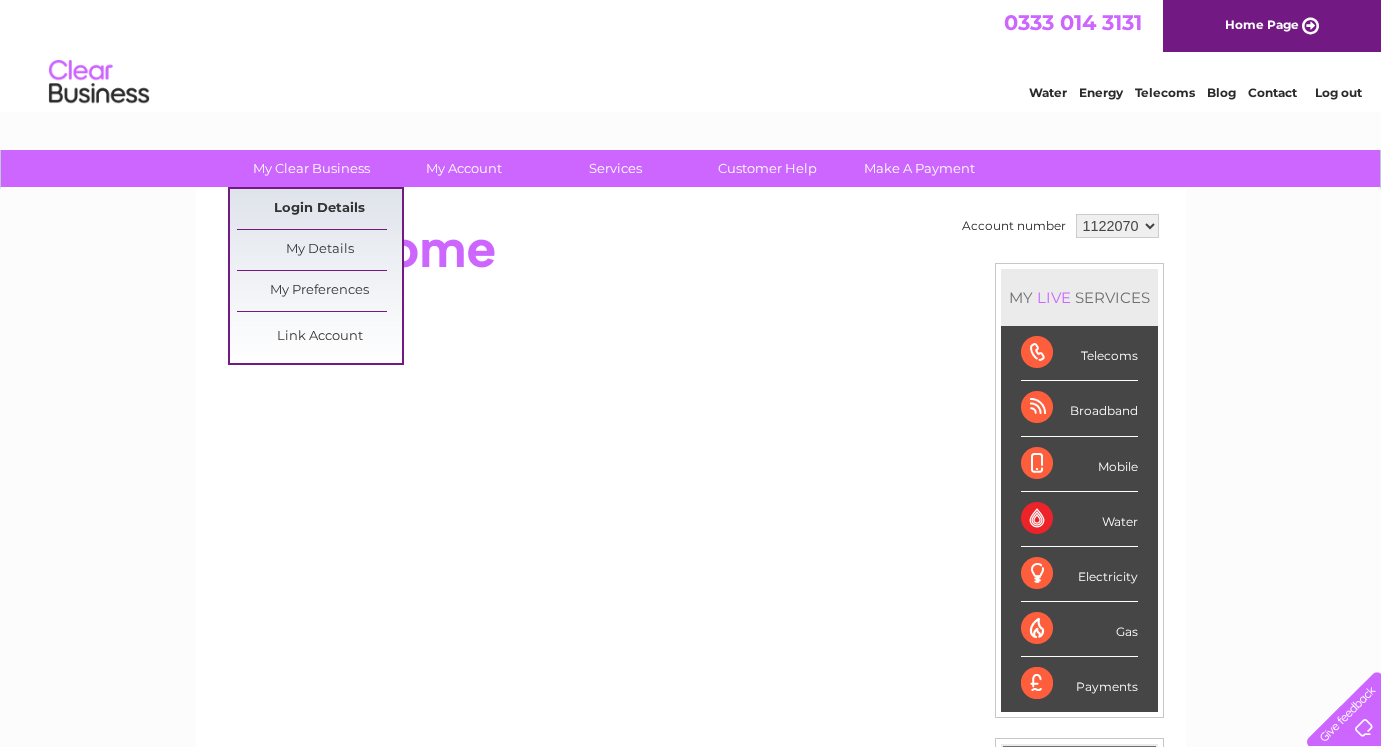 click on "Login Details" at bounding box center [319, 209] 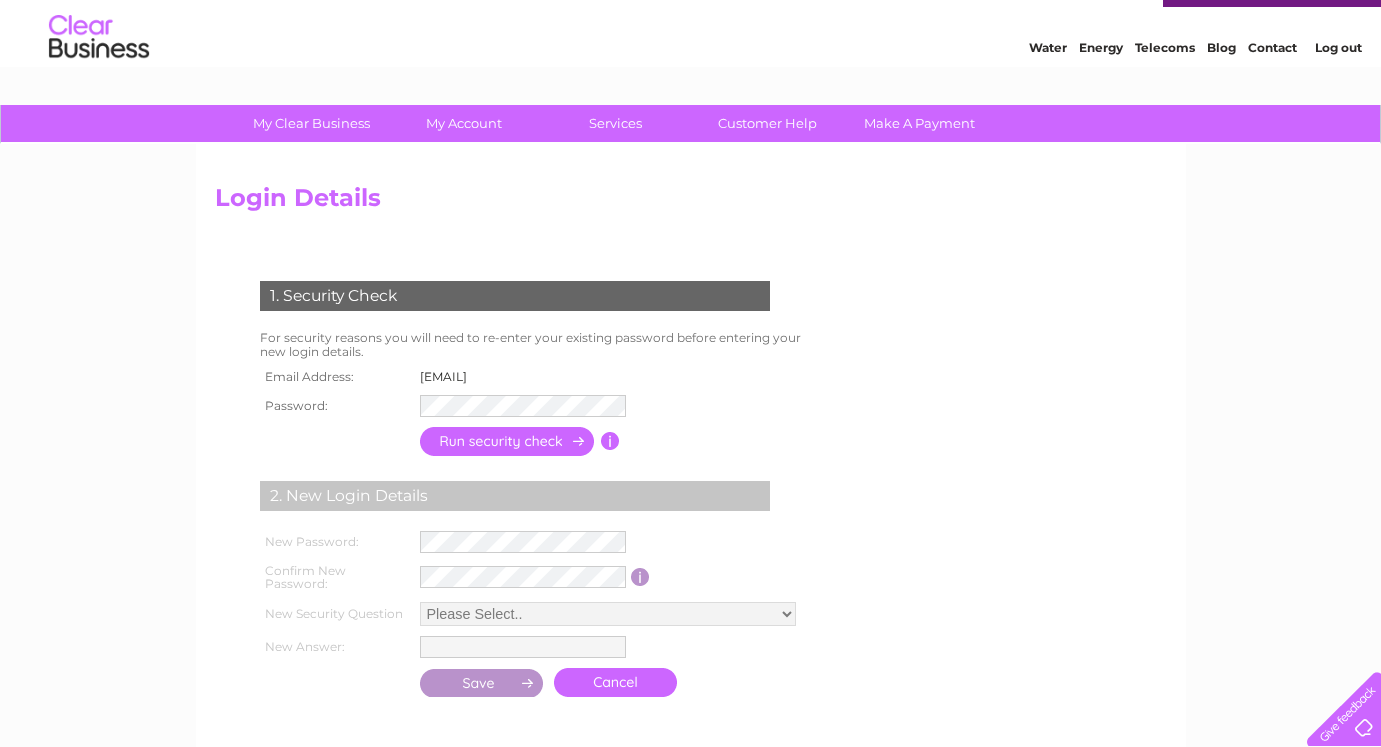 scroll, scrollTop: 0, scrollLeft: 0, axis: both 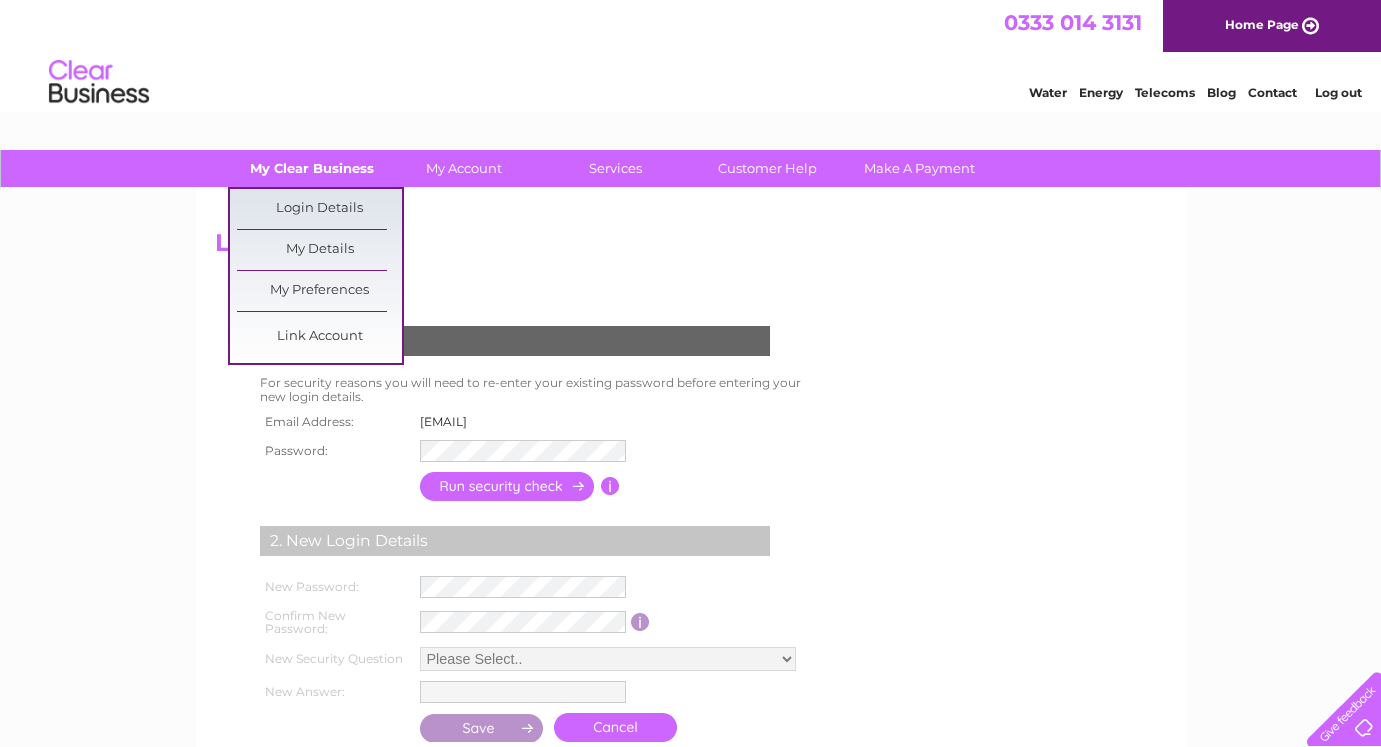 click on "My Clear Business" at bounding box center [311, 168] 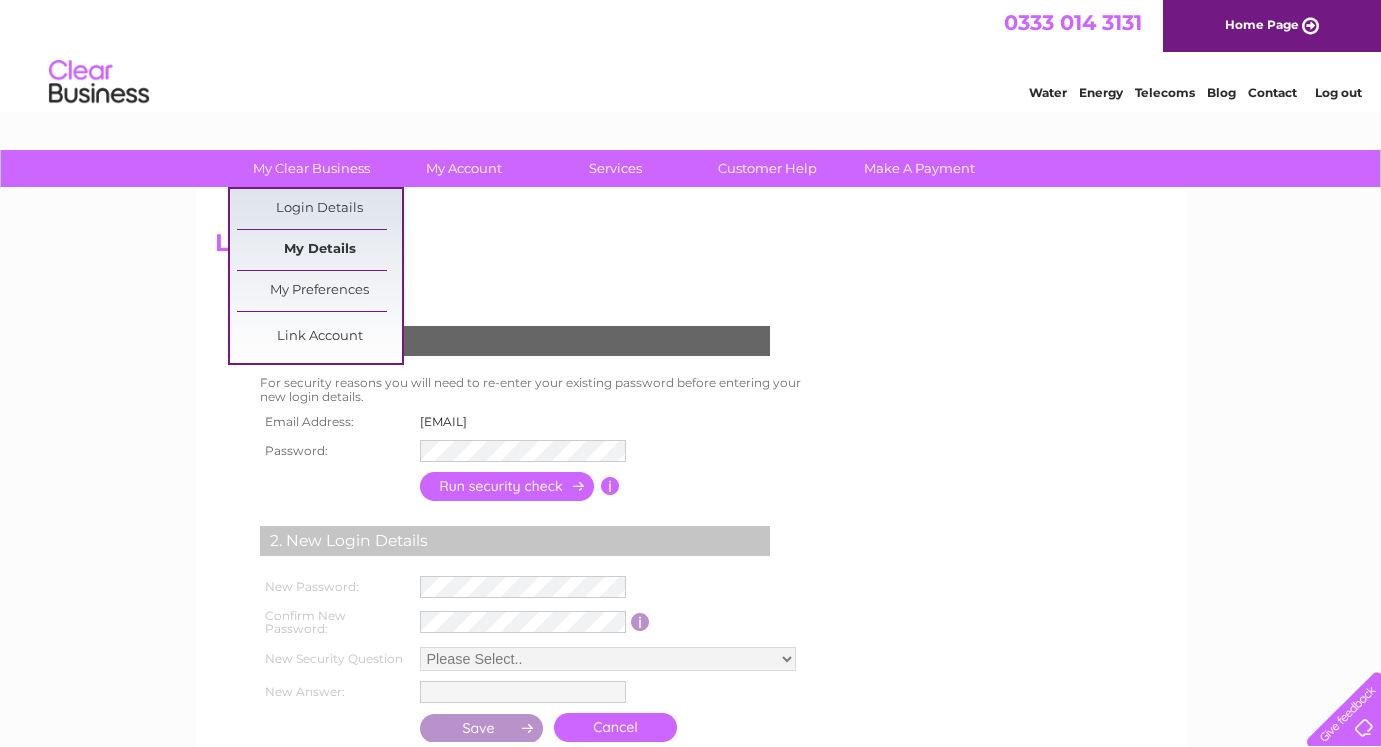 click on "My Details" at bounding box center (319, 250) 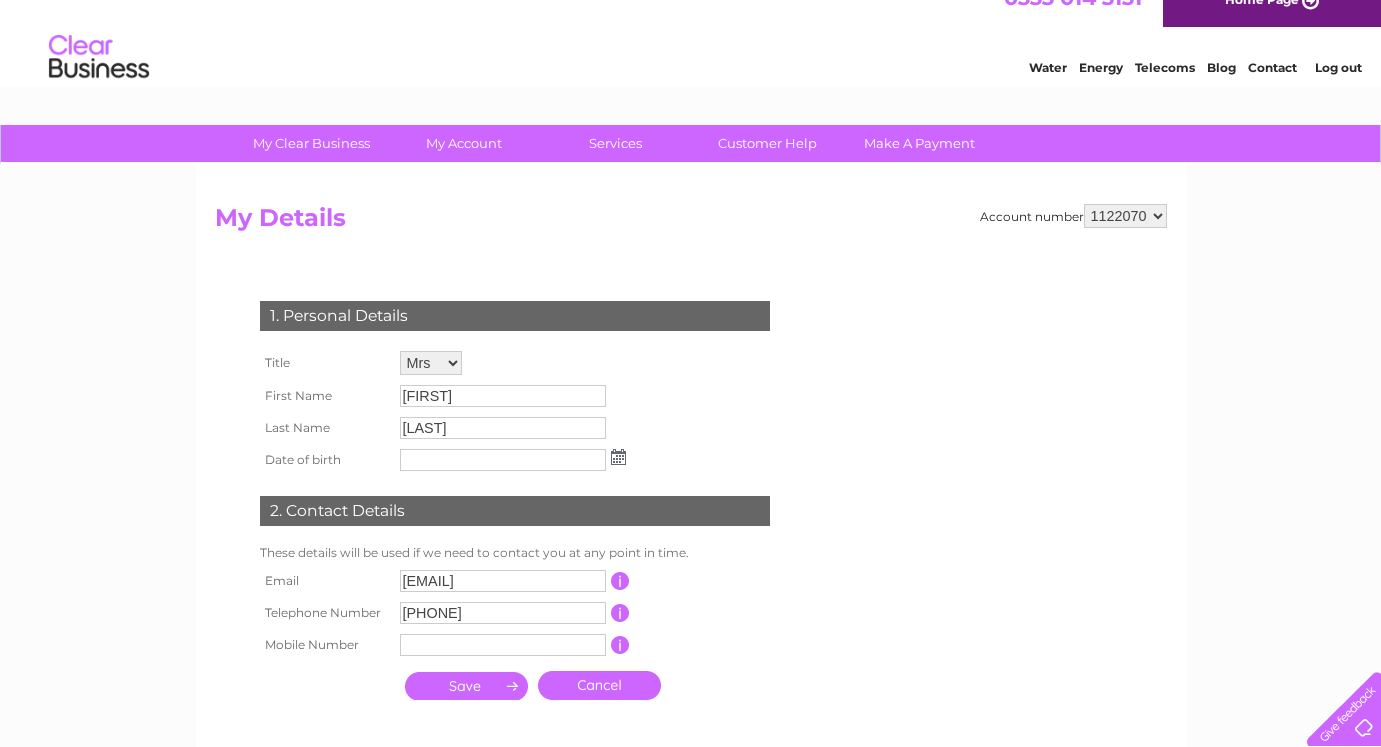 scroll, scrollTop: 0, scrollLeft: 0, axis: both 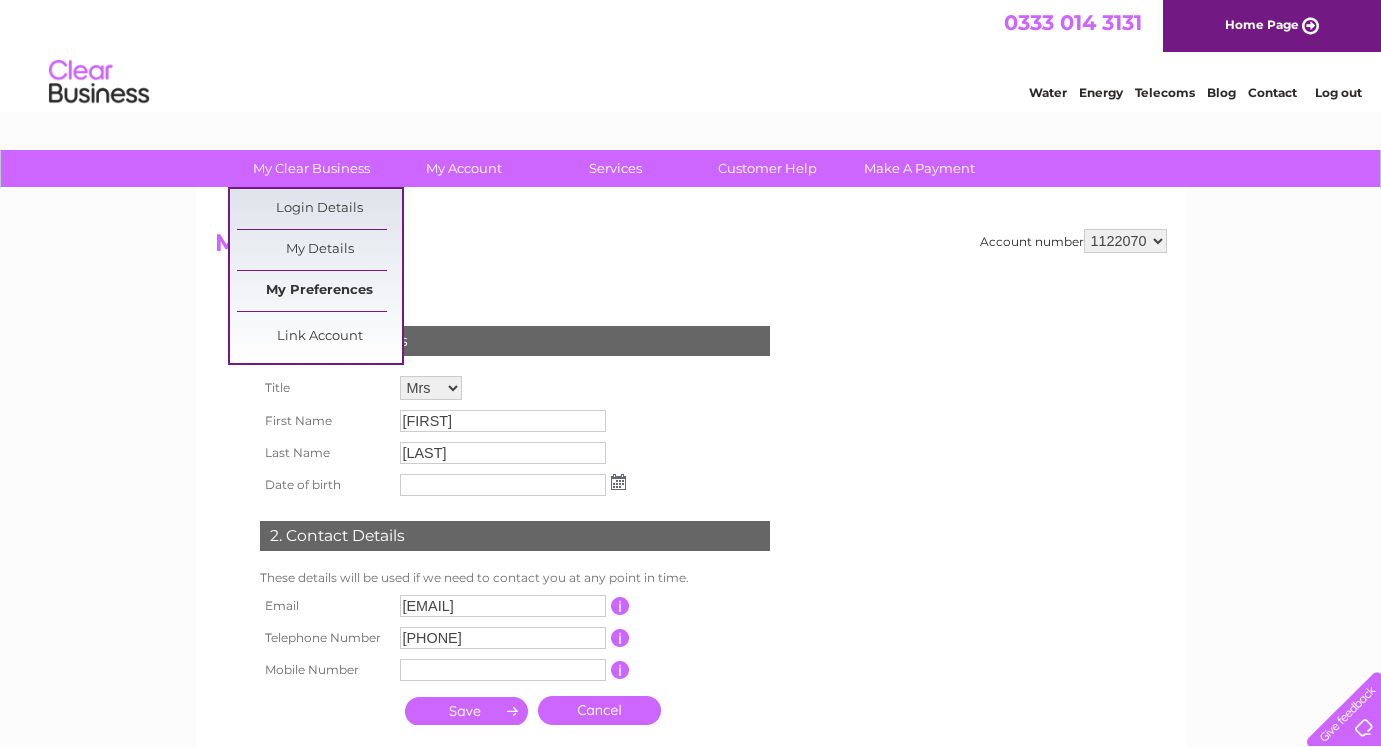 click on "My Preferences" at bounding box center (319, 291) 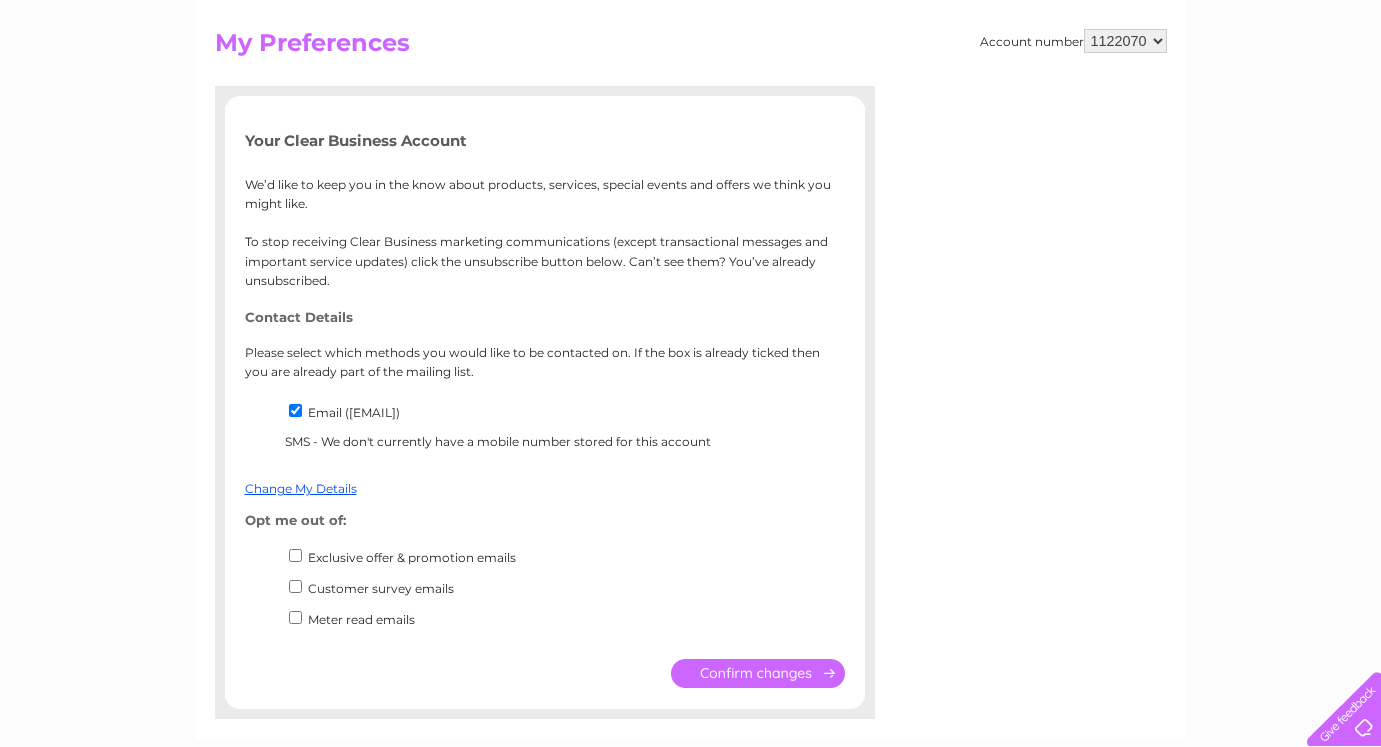 scroll, scrollTop: 0, scrollLeft: 0, axis: both 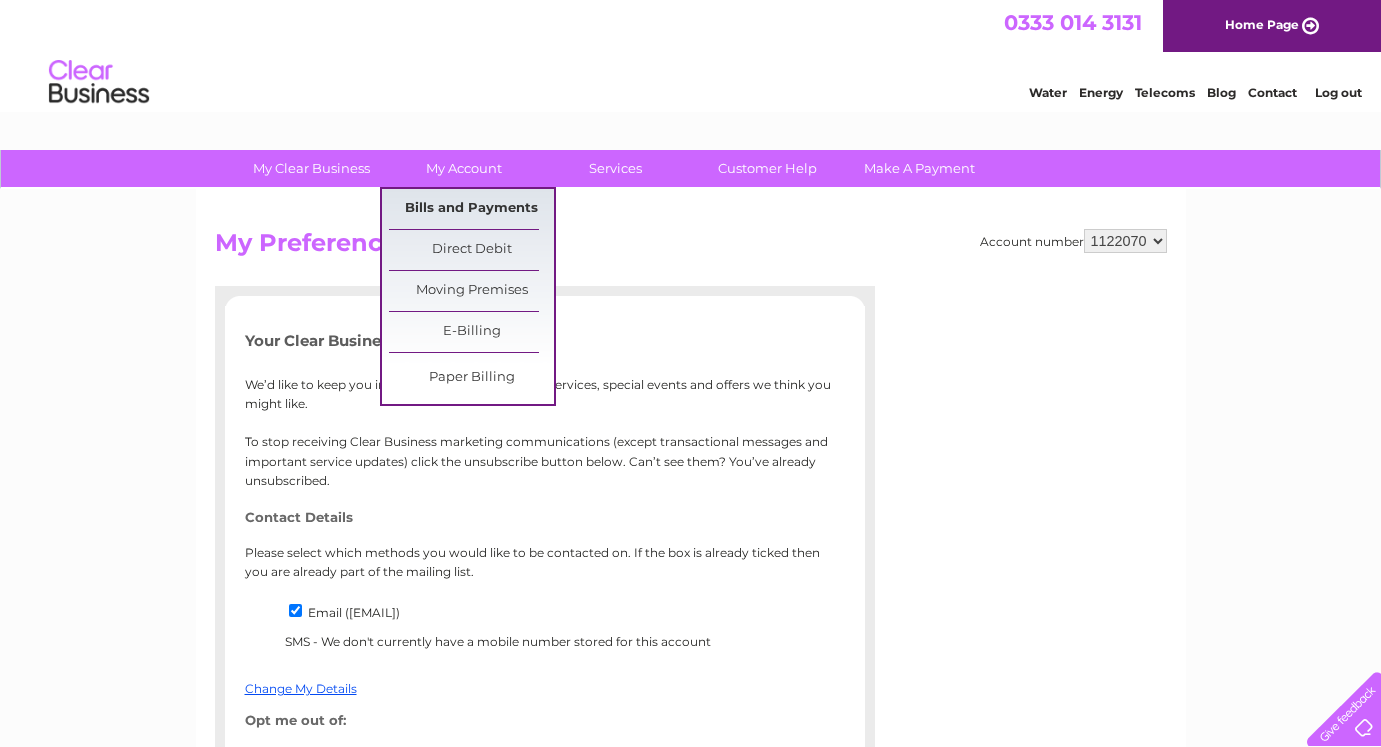 click on "Bills and Payments" at bounding box center (471, 209) 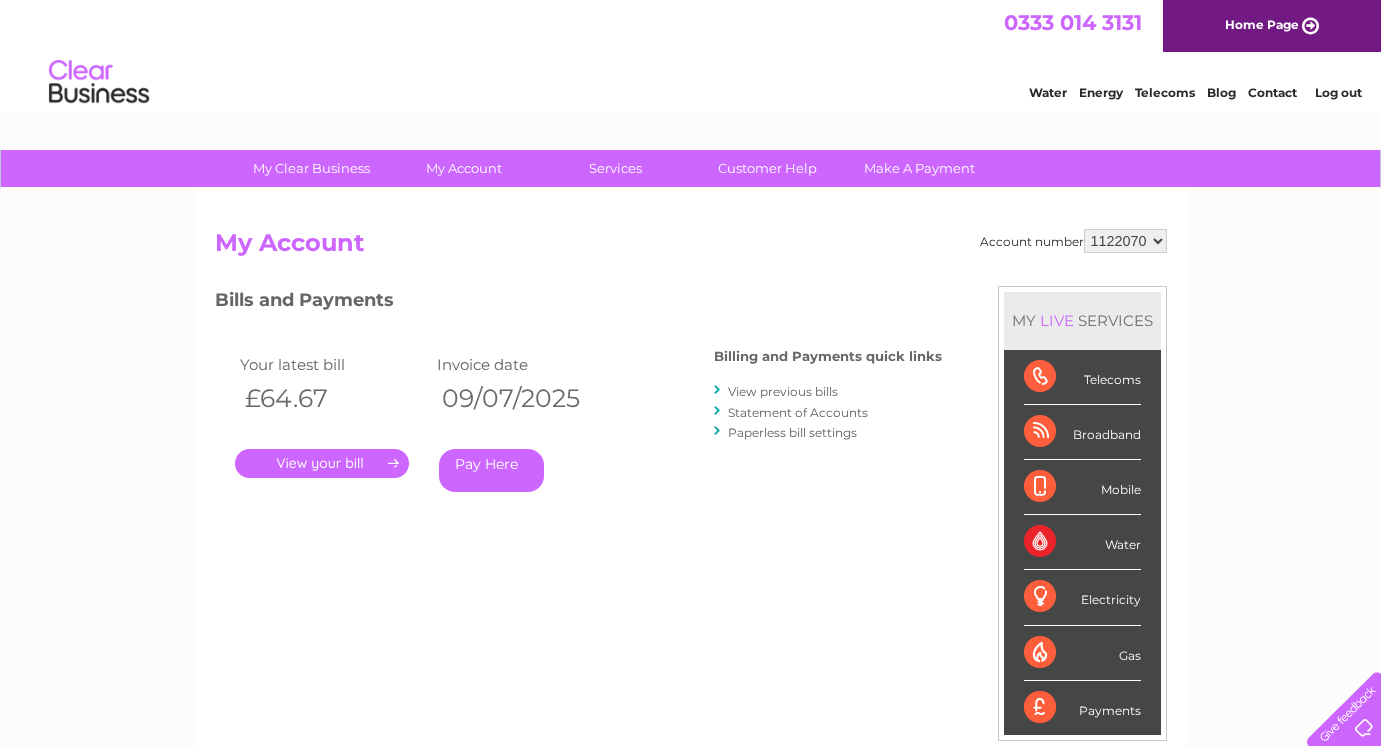scroll, scrollTop: 0, scrollLeft: 0, axis: both 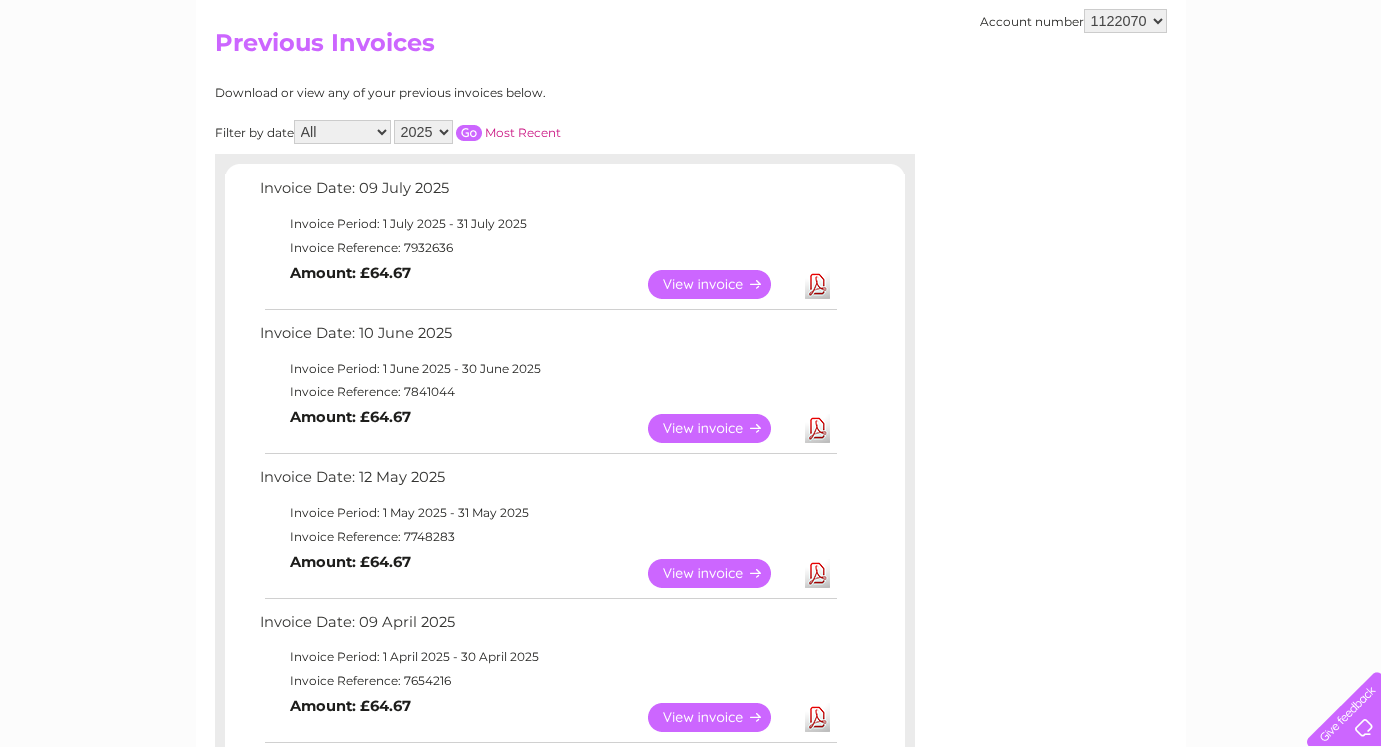 click on "Download" at bounding box center [817, 284] 